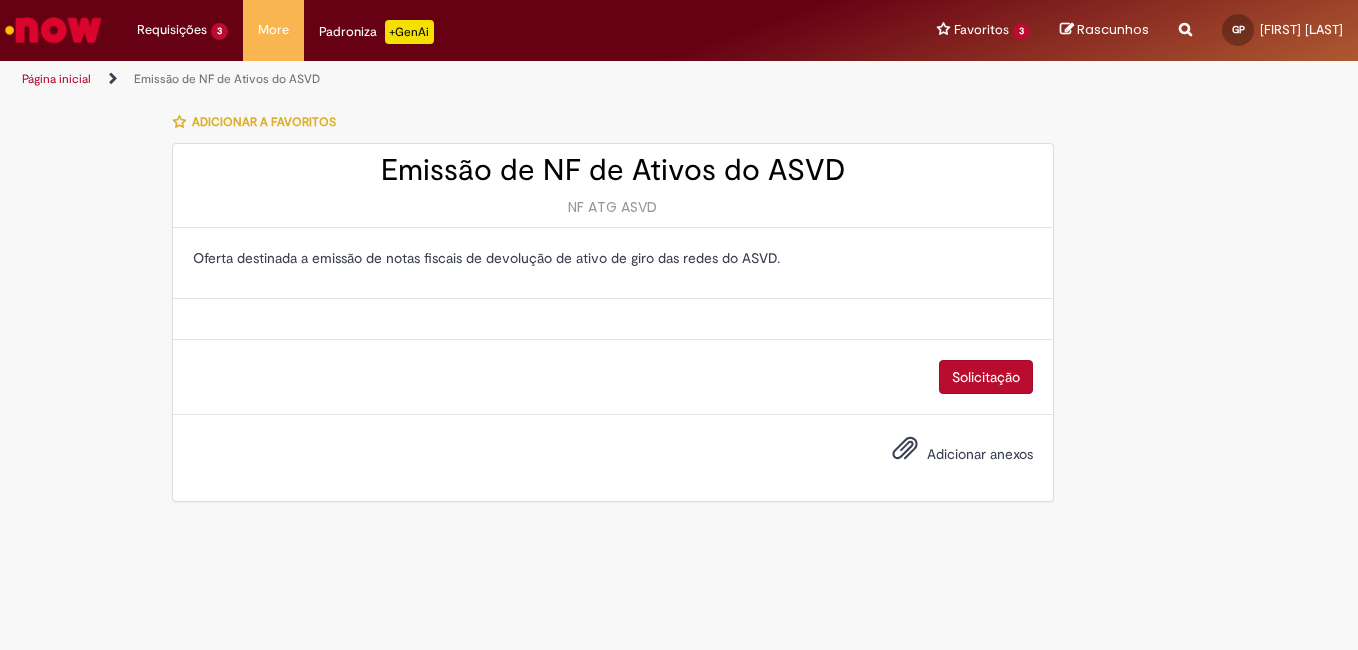 scroll, scrollTop: 0, scrollLeft: 0, axis: both 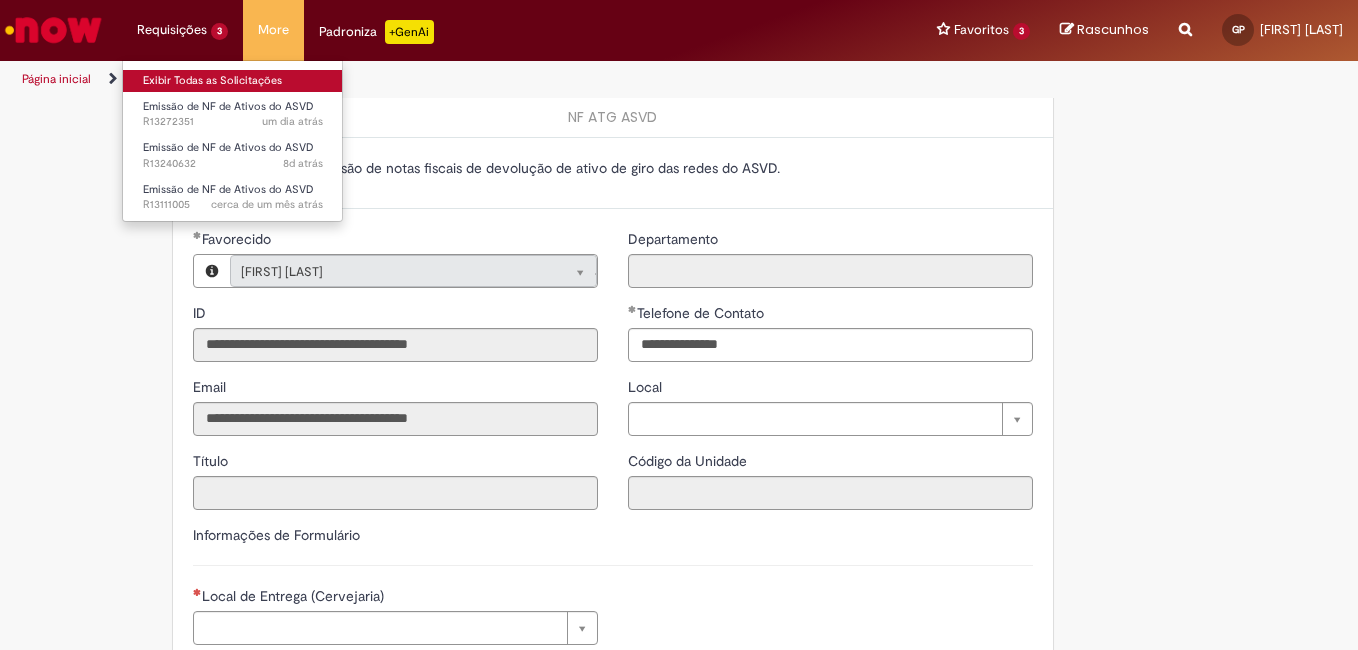 click on "Exibir Todas as Solicitações" at bounding box center [233, 81] 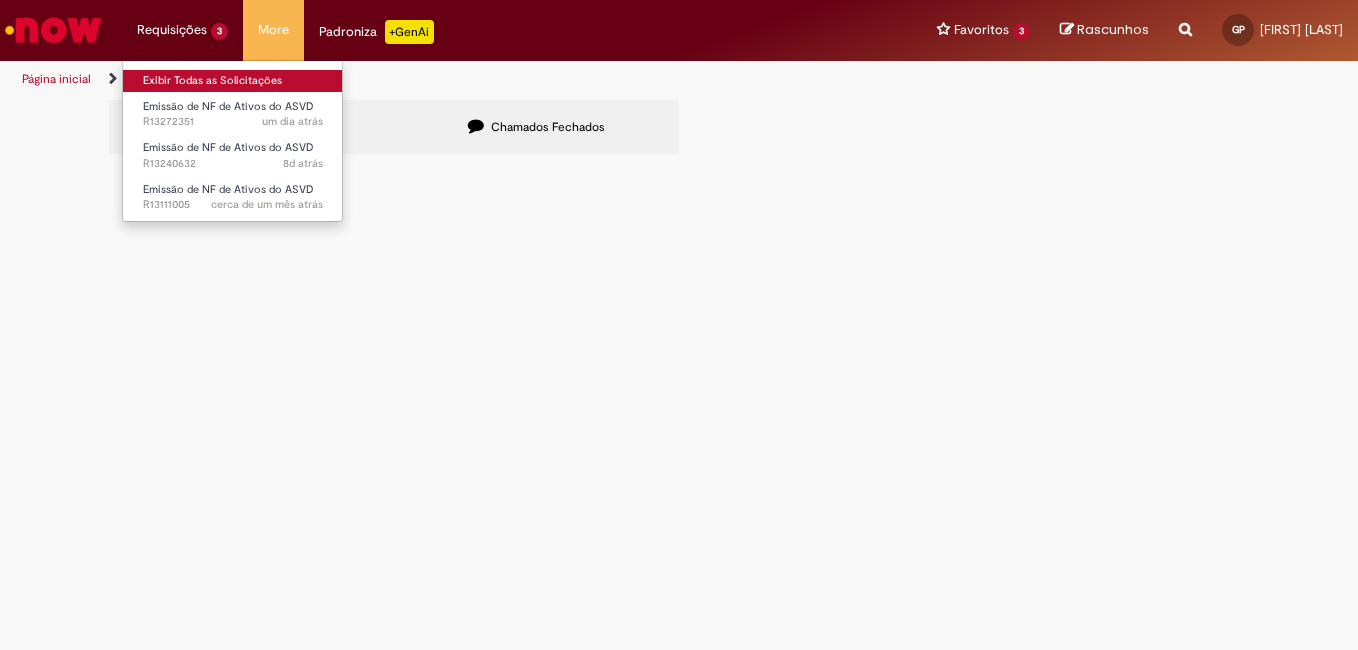 scroll, scrollTop: 0, scrollLeft: 0, axis: both 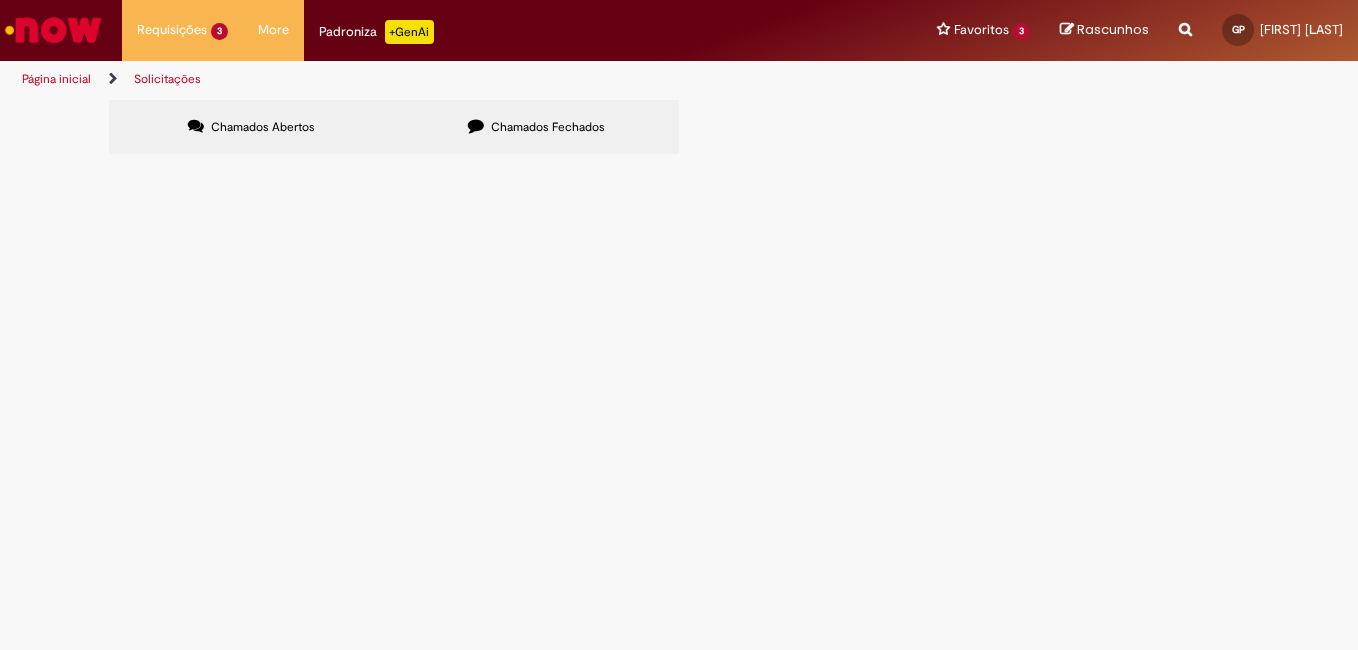 click on "Chamados Fechados" at bounding box center [548, 127] 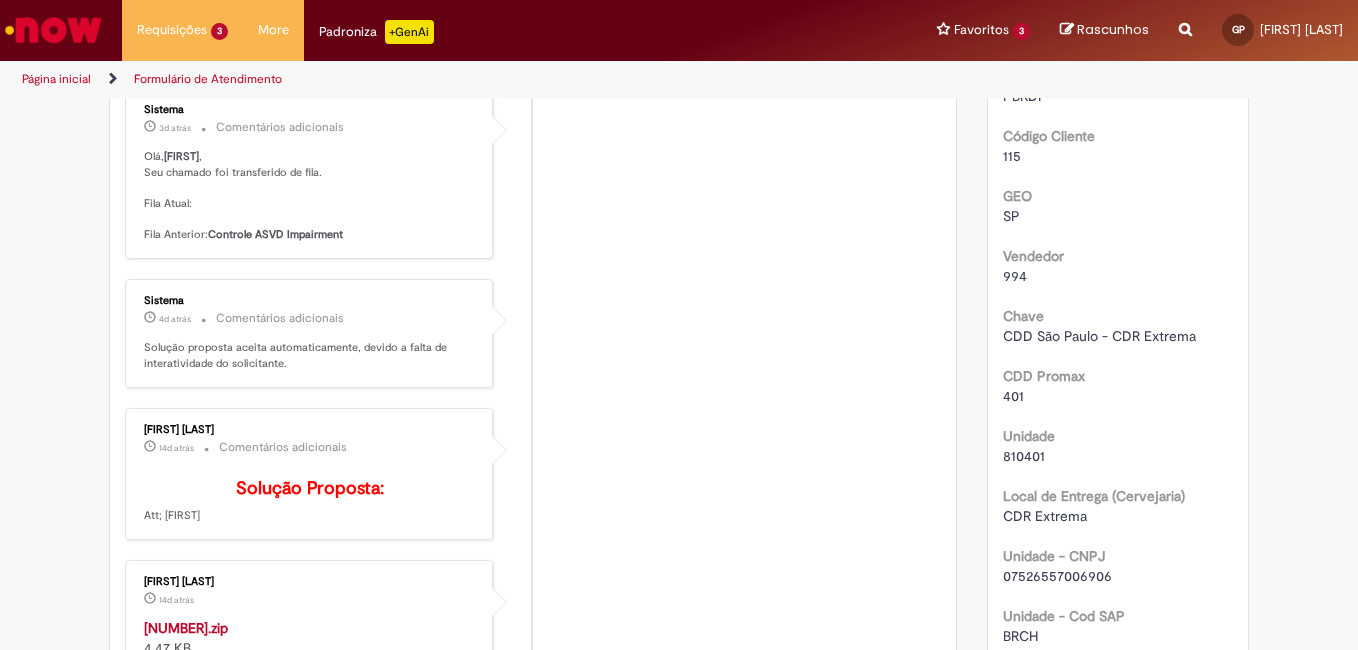 scroll, scrollTop: 0, scrollLeft: 0, axis: both 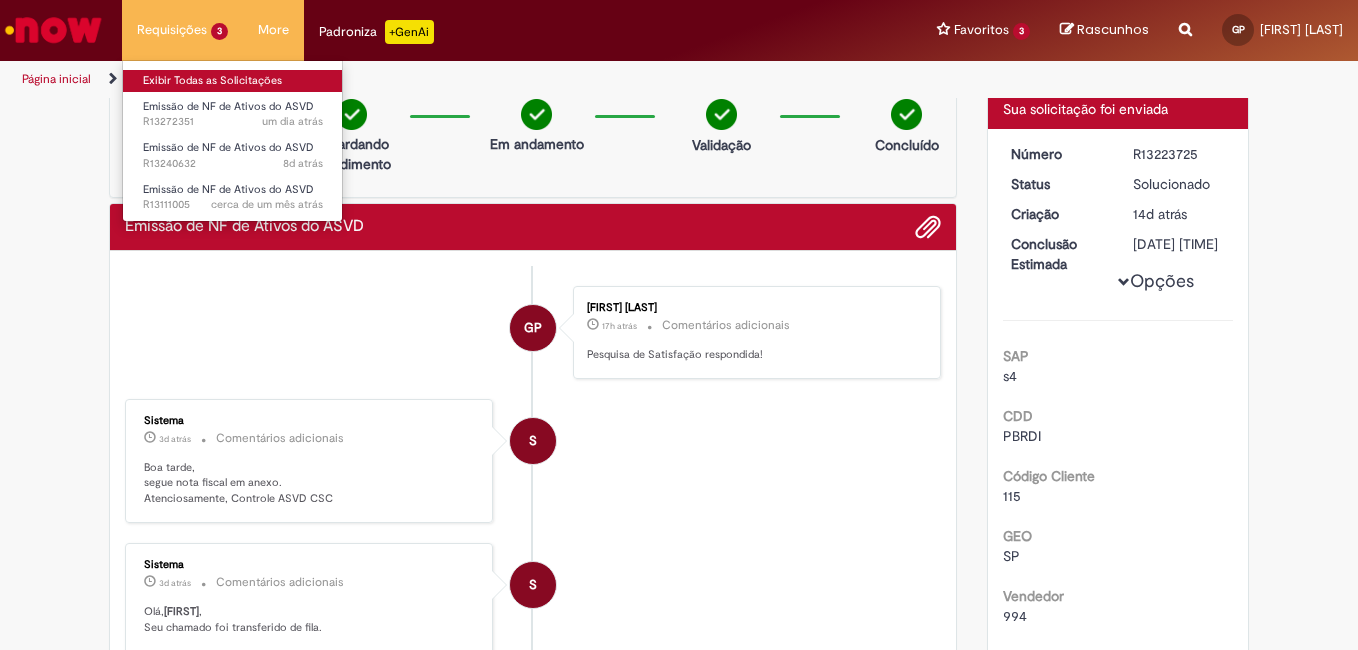 click on "Exibir Todas as Solicitações" at bounding box center (233, 81) 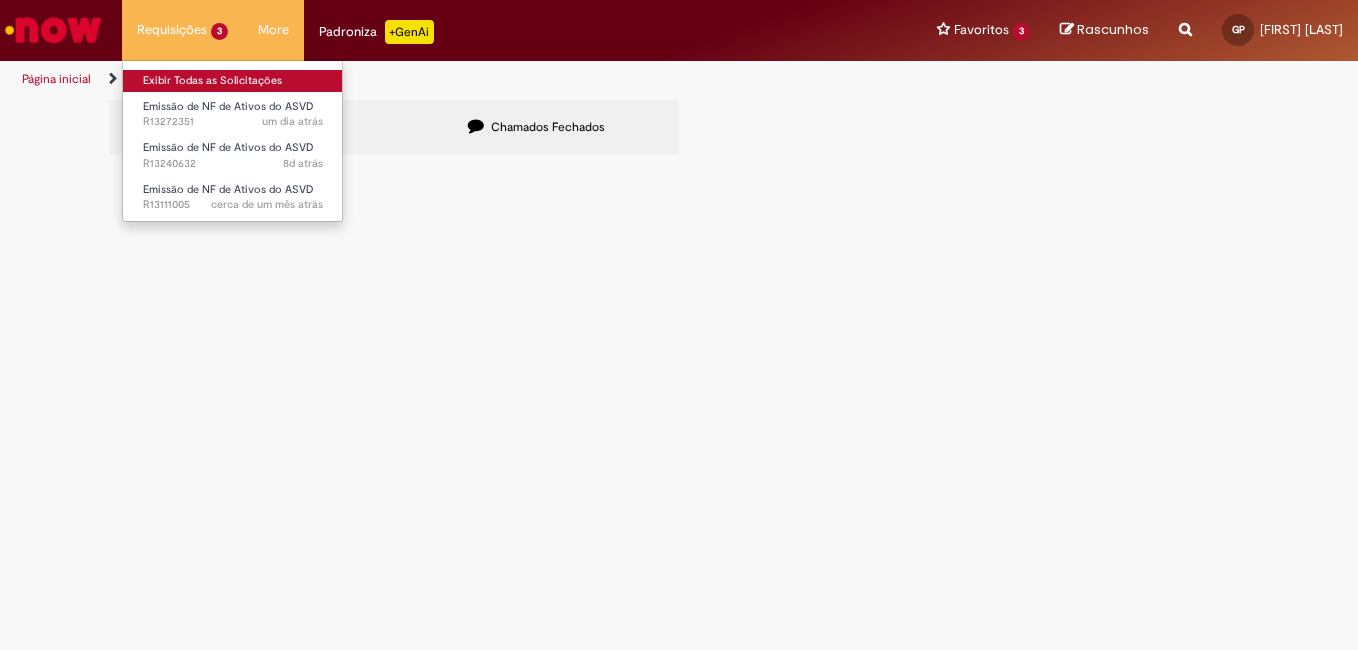scroll, scrollTop: 0, scrollLeft: 0, axis: both 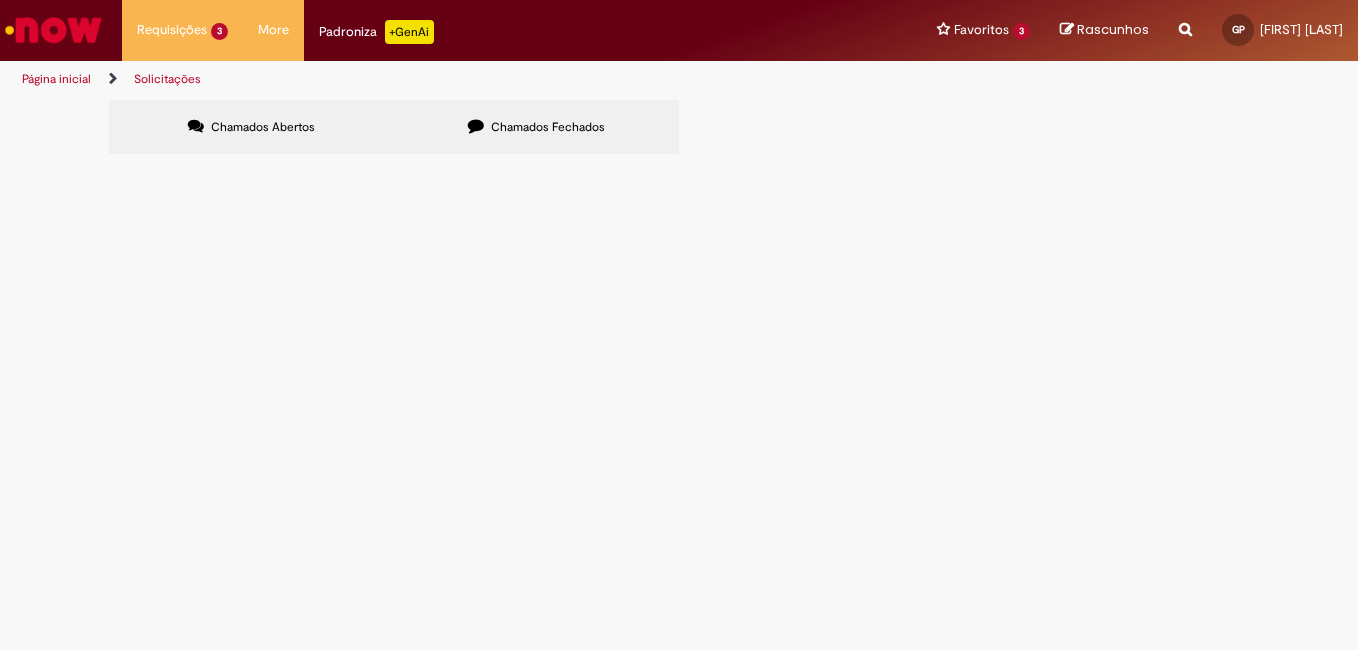 click on "Chamados Fechados" at bounding box center (548, 127) 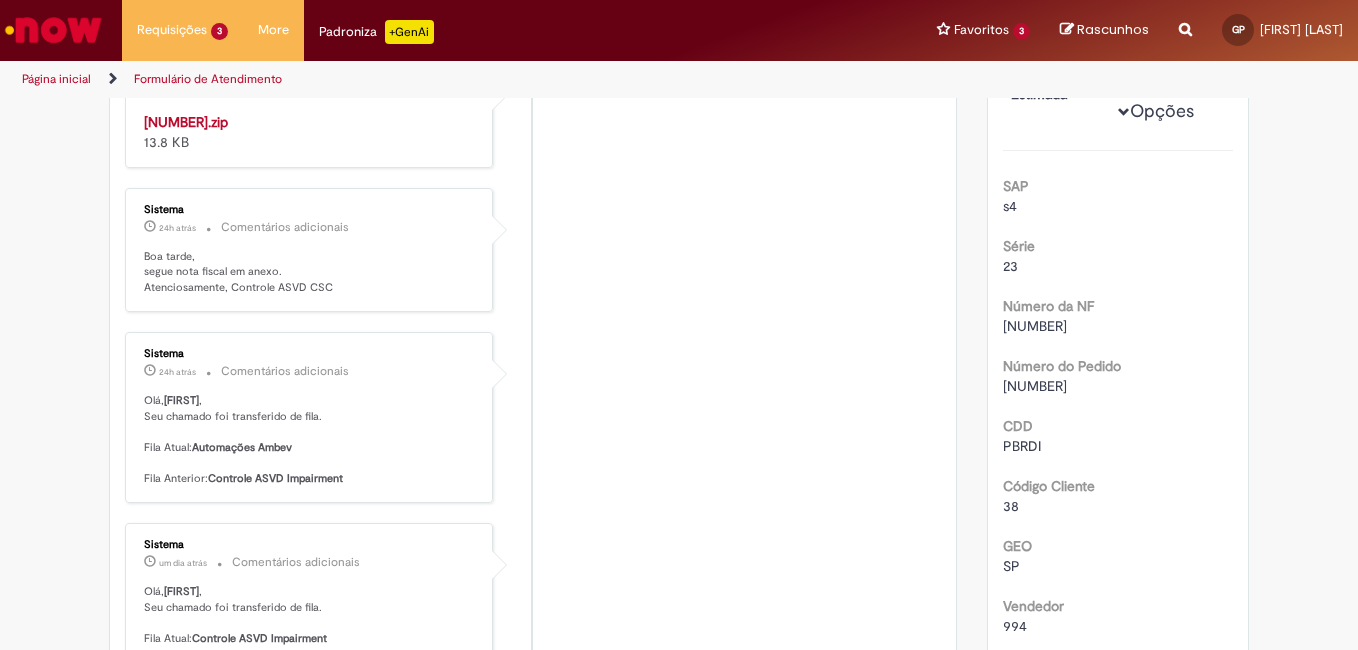 scroll, scrollTop: 0, scrollLeft: 0, axis: both 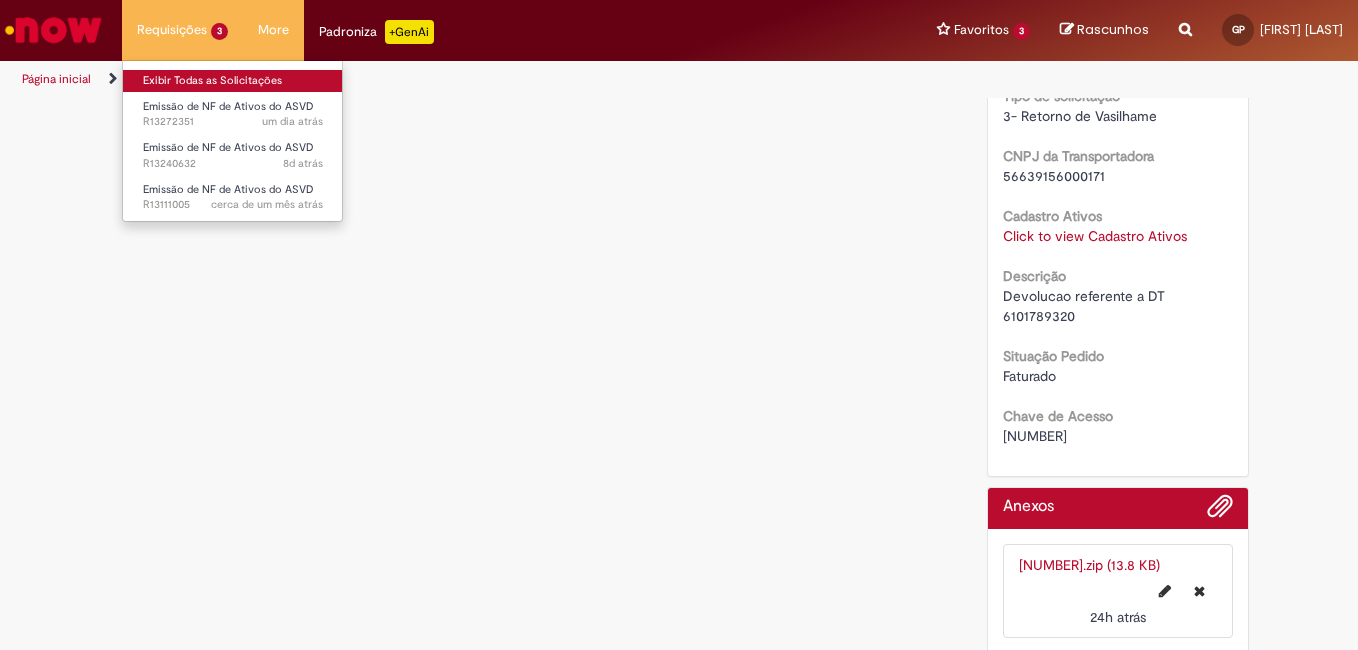 click on "Exibir Todas as Solicitações" at bounding box center (233, 81) 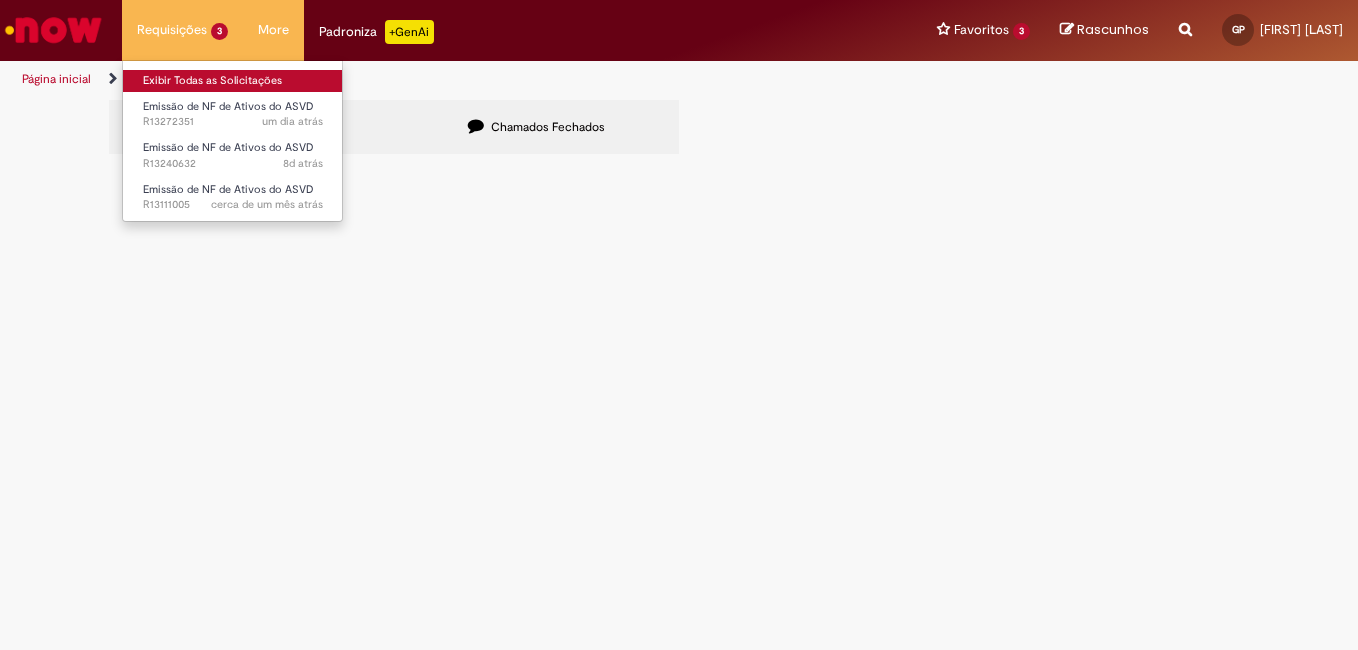scroll, scrollTop: 0, scrollLeft: 0, axis: both 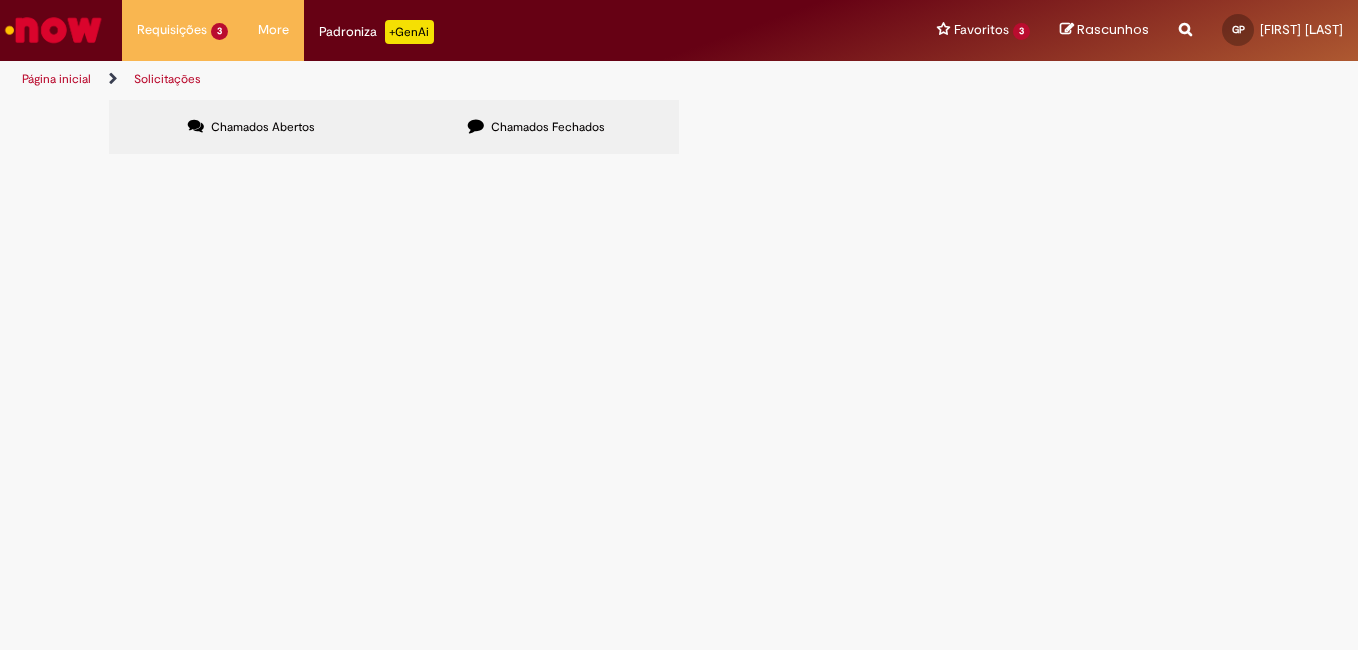 click on "DT: [NUMBER] sendo entregue em [CITY]" at bounding box center [0, 0] 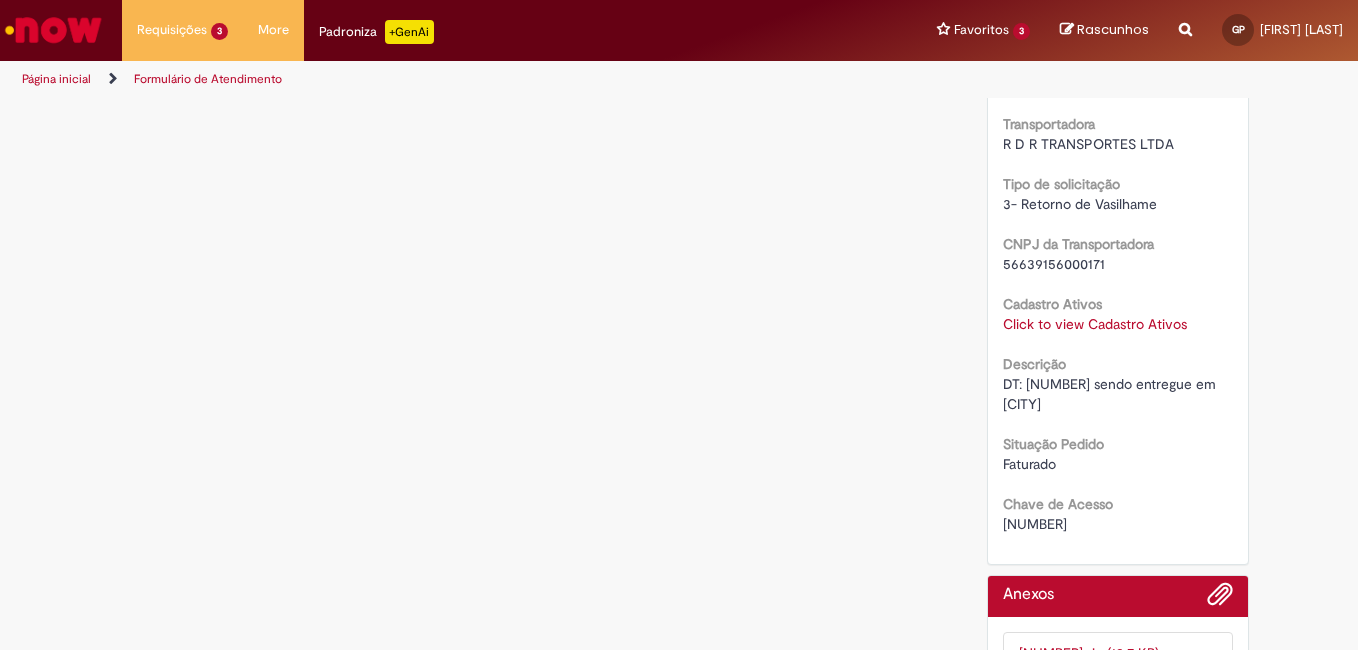 scroll, scrollTop: 1540, scrollLeft: 0, axis: vertical 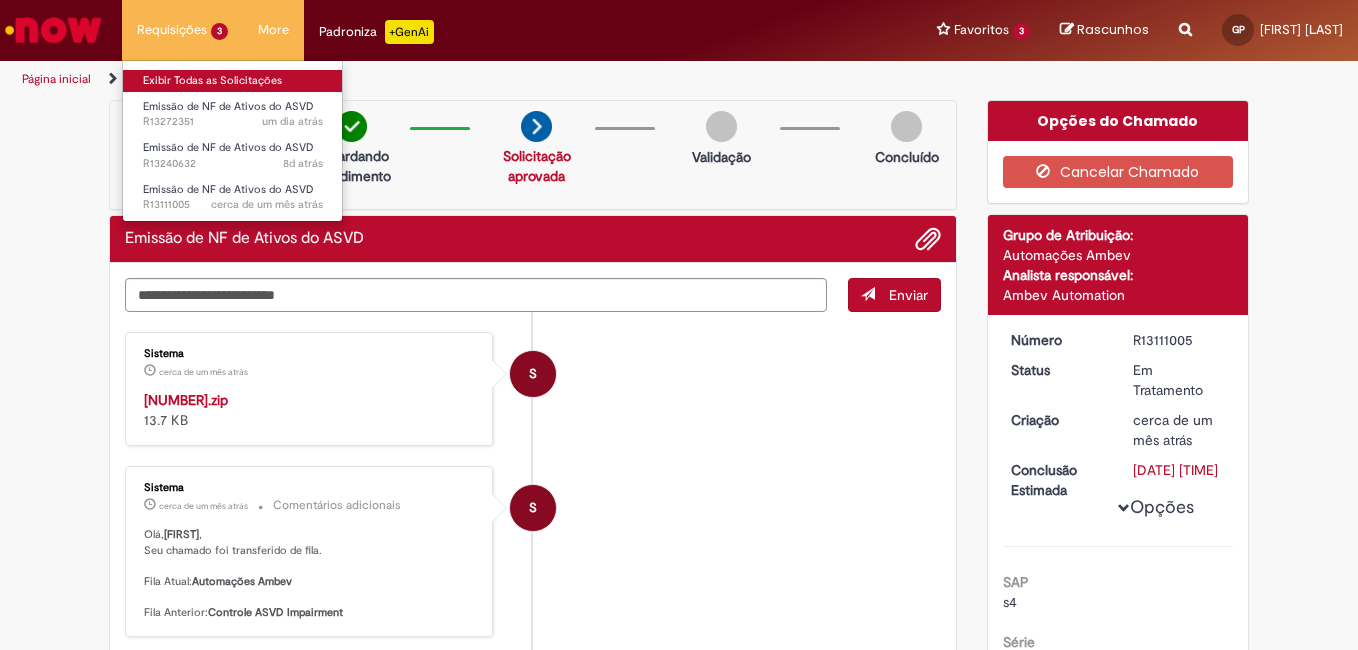 click on "Exibir Todas as Solicitações" at bounding box center [233, 81] 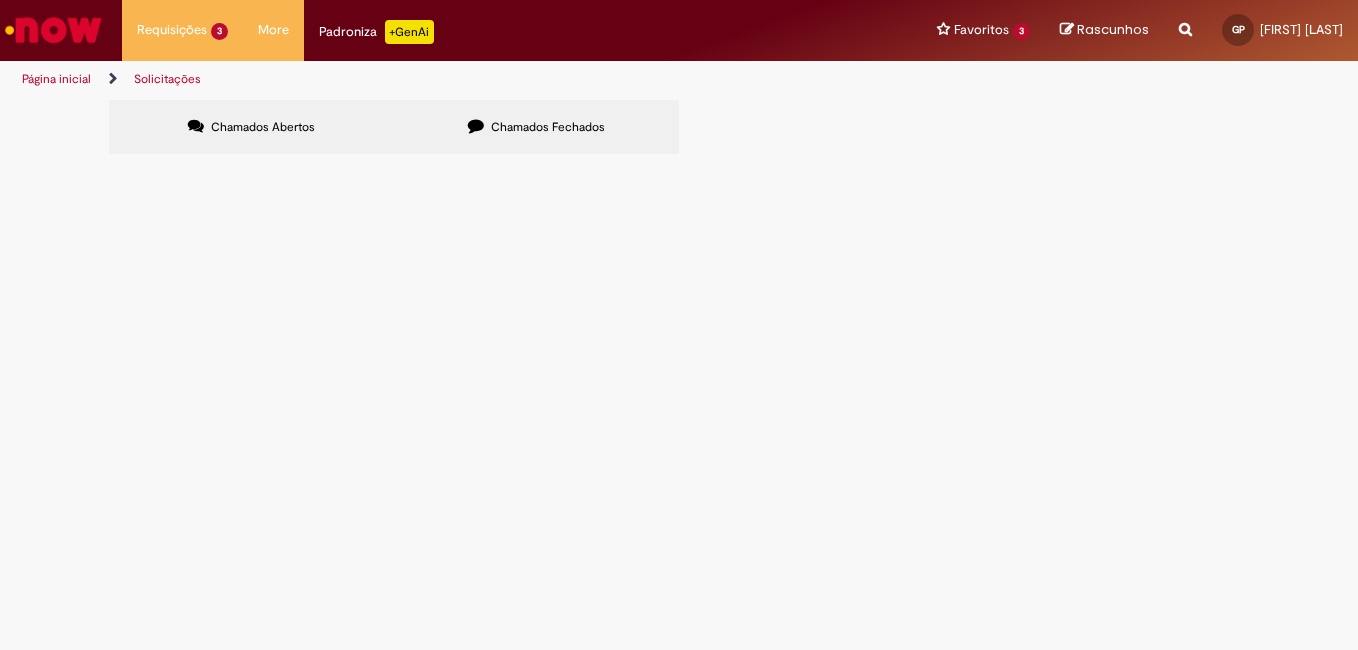 click on "DEVOLUCAO REFERENTE A DT 6101809318" at bounding box center [0, 0] 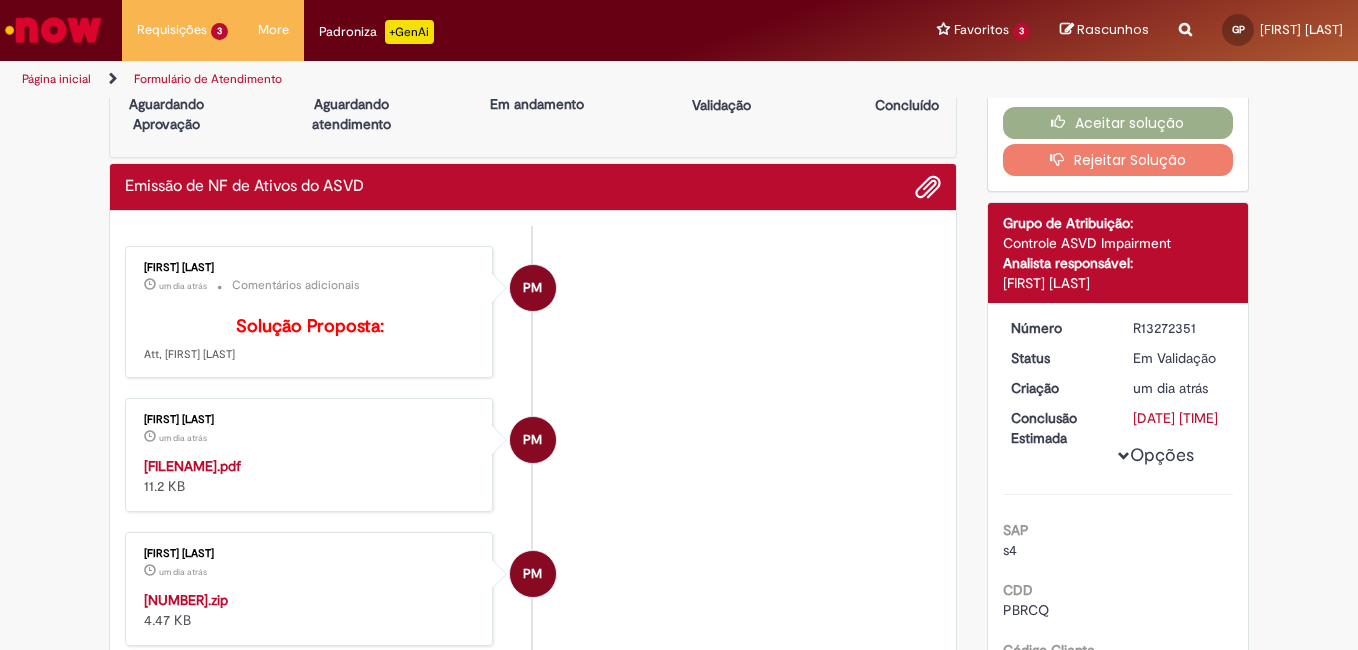 scroll, scrollTop: 0, scrollLeft: 0, axis: both 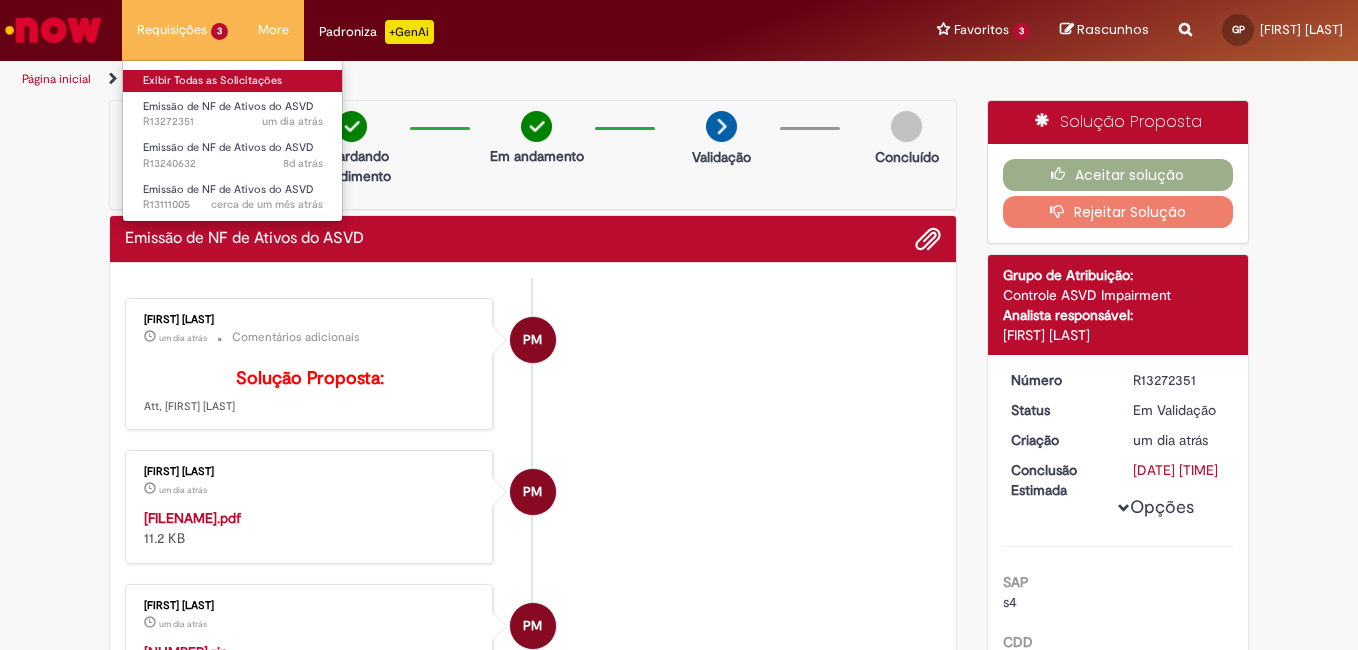click on "Exibir Todas as Solicitações" at bounding box center (233, 81) 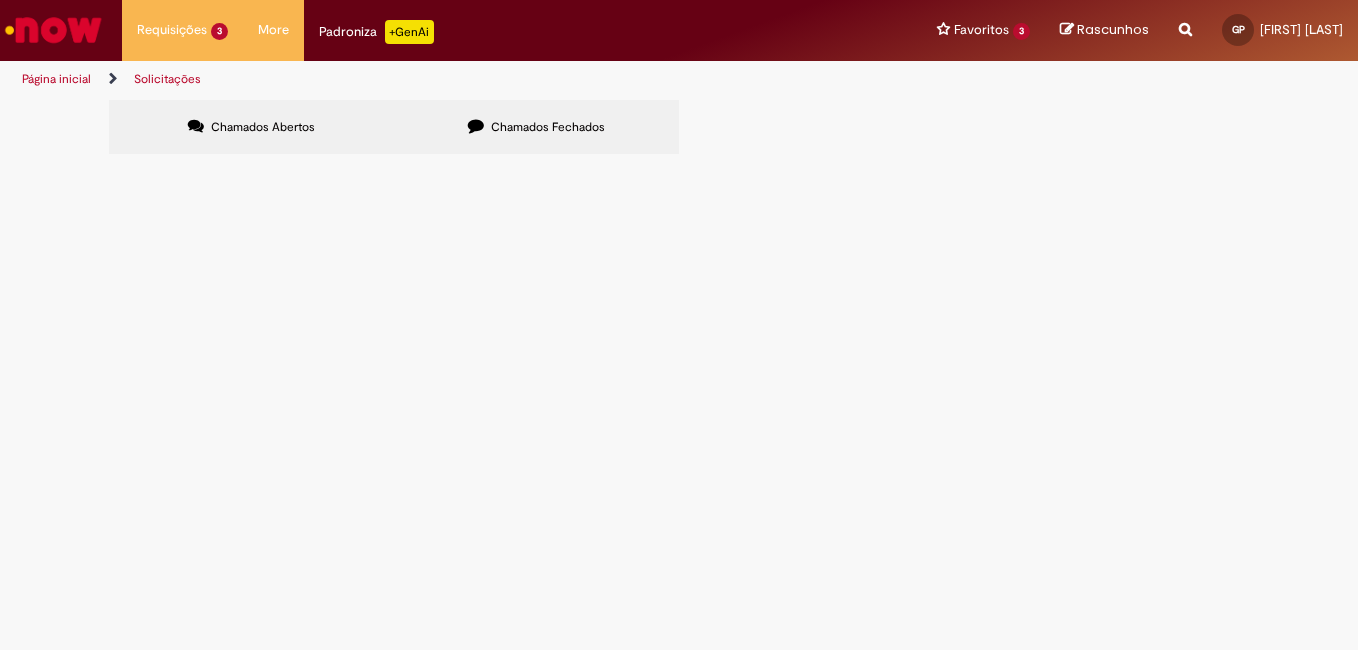 click on "Chamados Fechados" at bounding box center (548, 127) 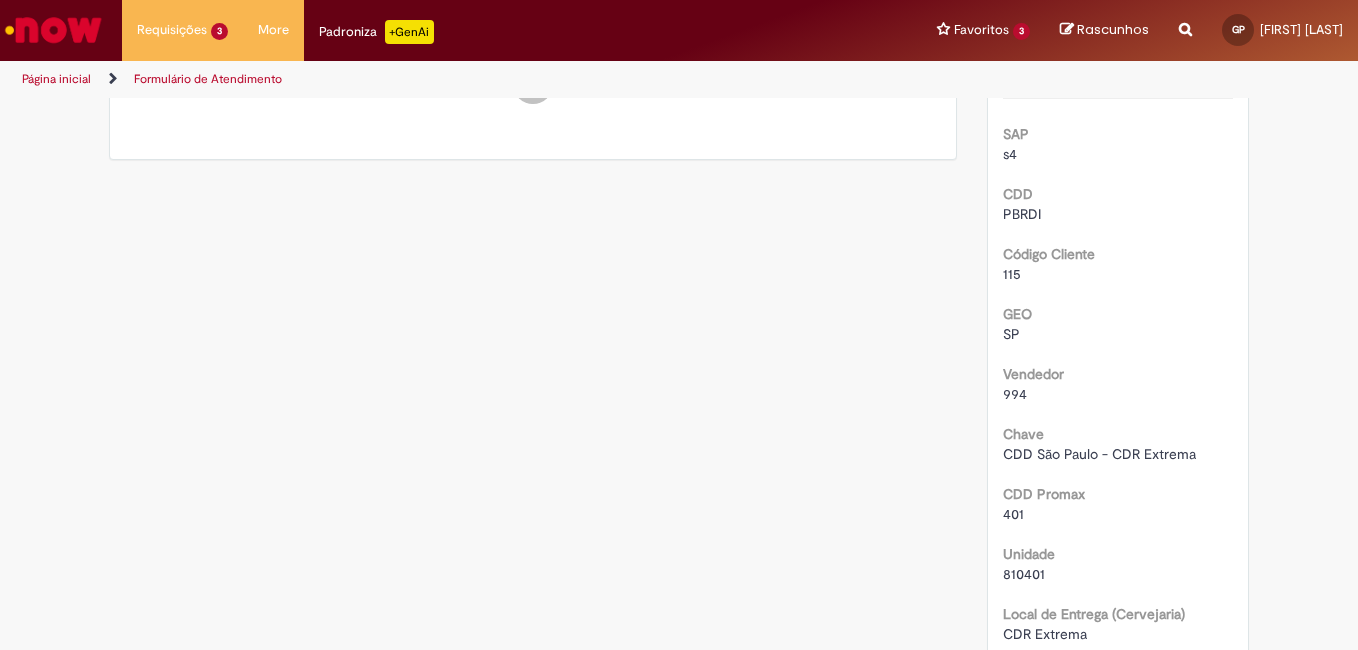scroll, scrollTop: 0, scrollLeft: 0, axis: both 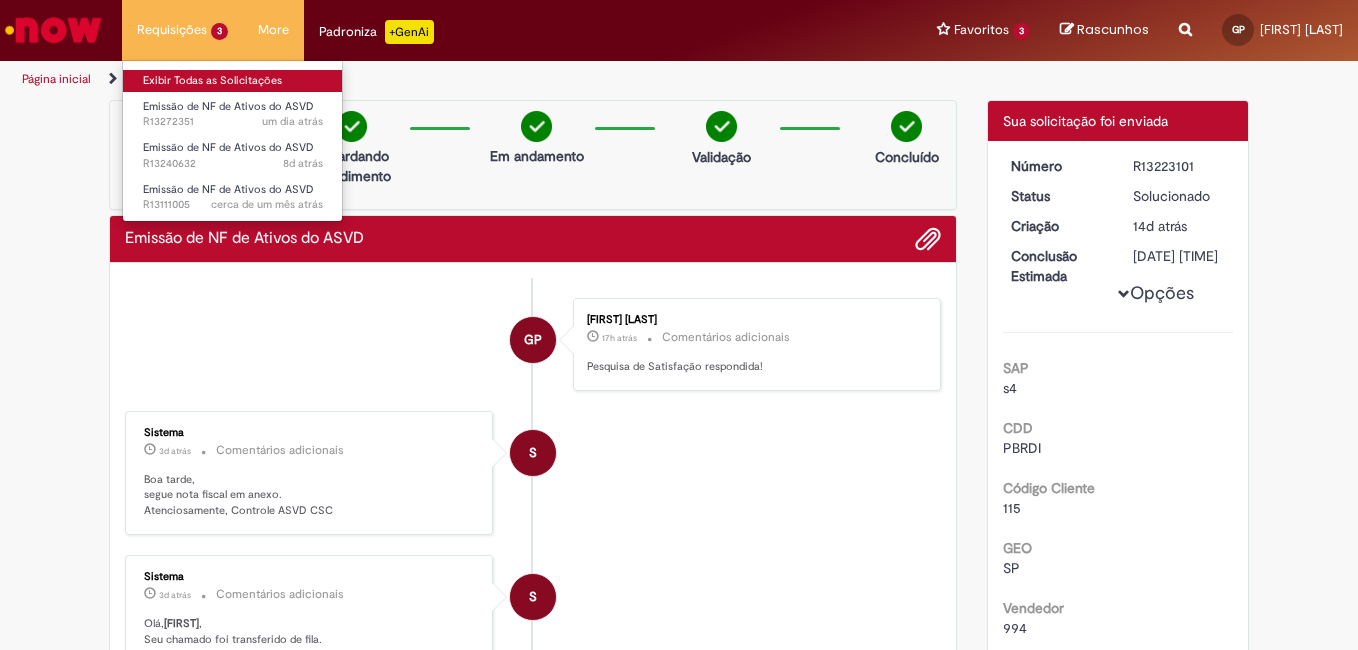 click on "Exibir Todas as Solicitações" at bounding box center [233, 81] 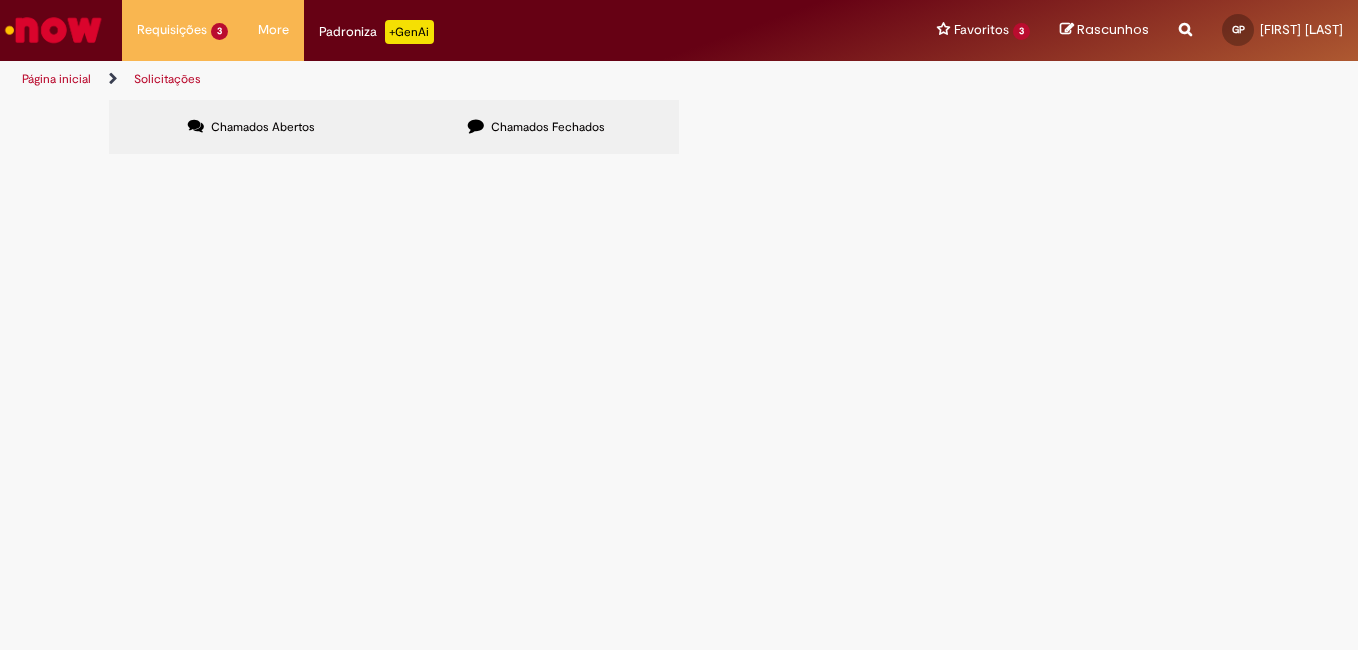 click on "Chamados Fechados" at bounding box center (548, 127) 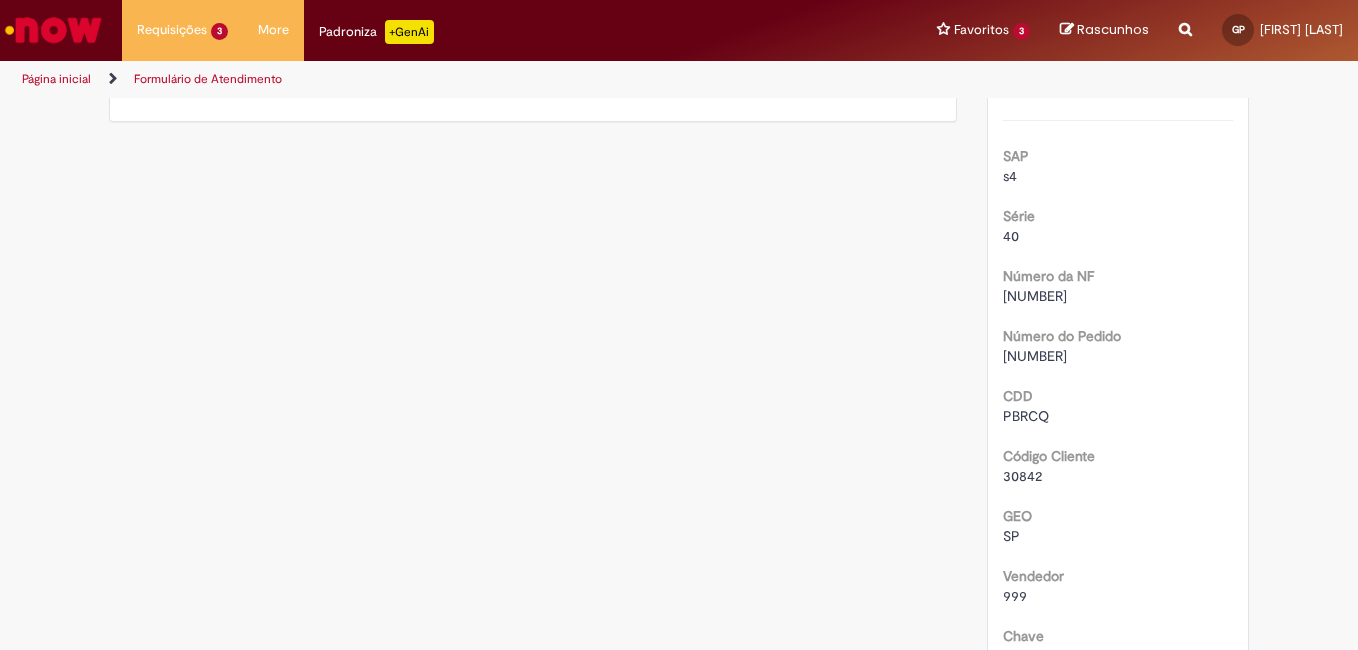 scroll, scrollTop: 0, scrollLeft: 0, axis: both 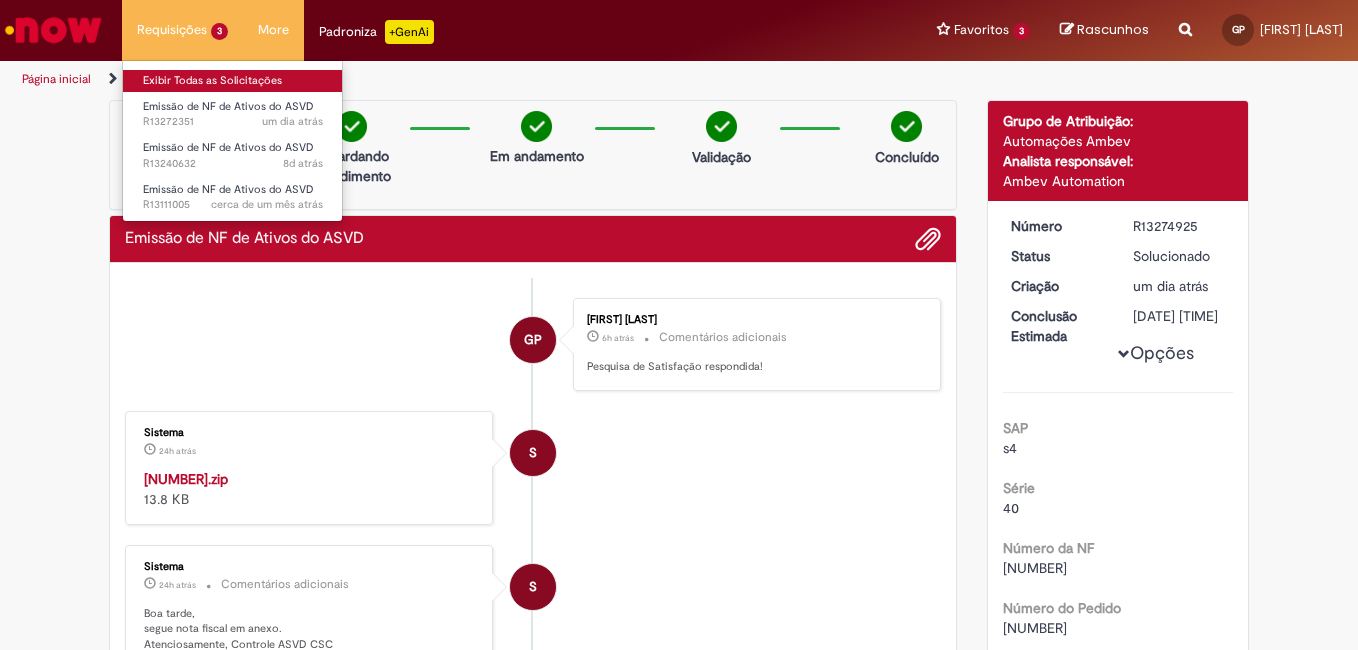 click on "Exibir Todas as Solicitações" at bounding box center [233, 81] 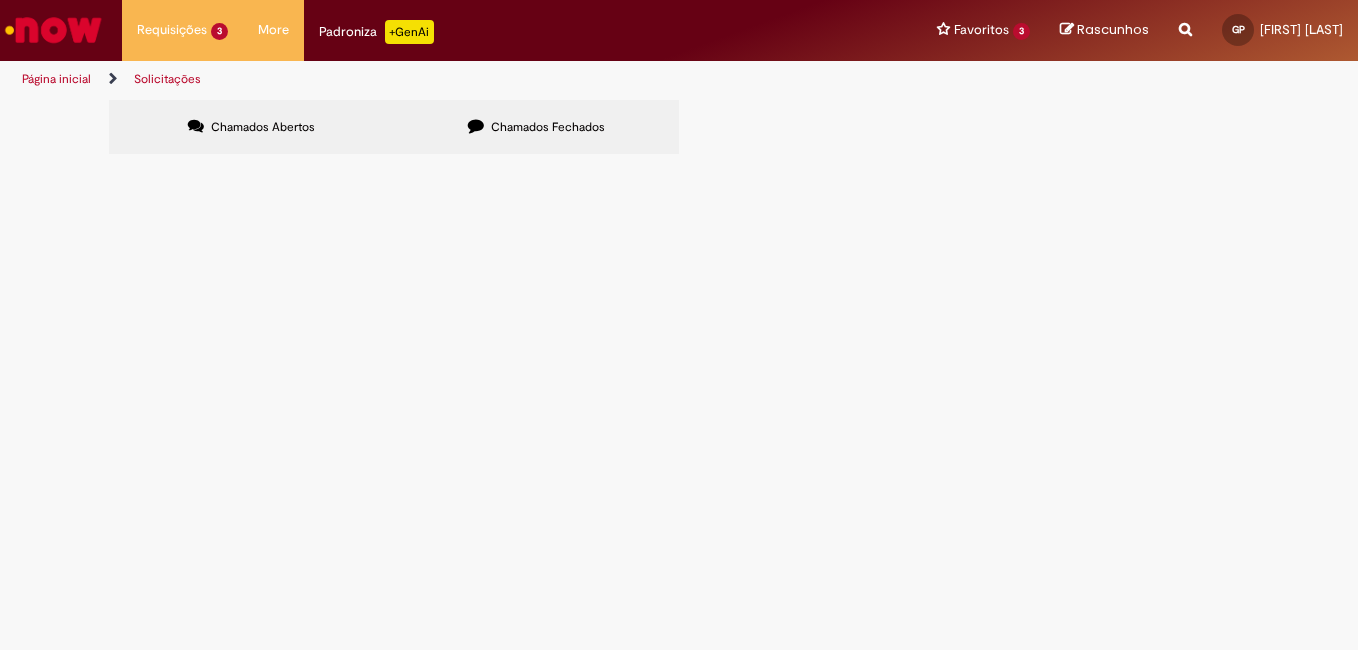 click on "Chamados Fechados" at bounding box center [548, 127] 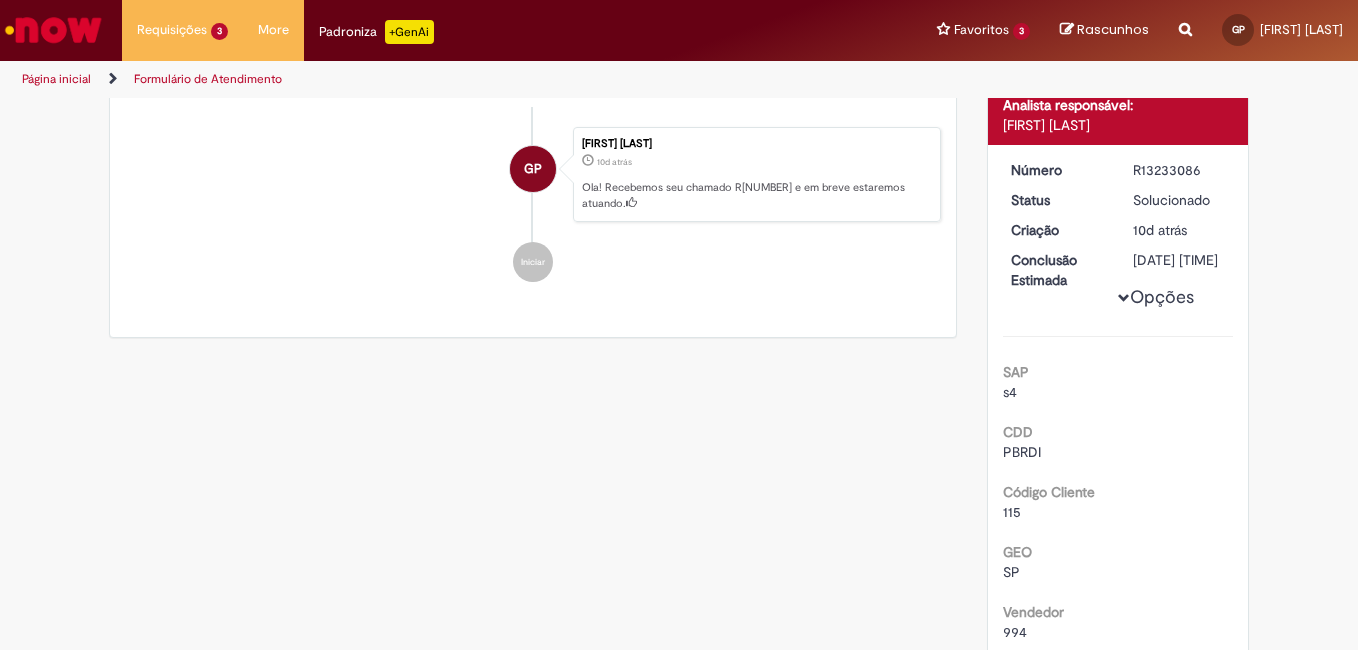 scroll, scrollTop: 0, scrollLeft: 0, axis: both 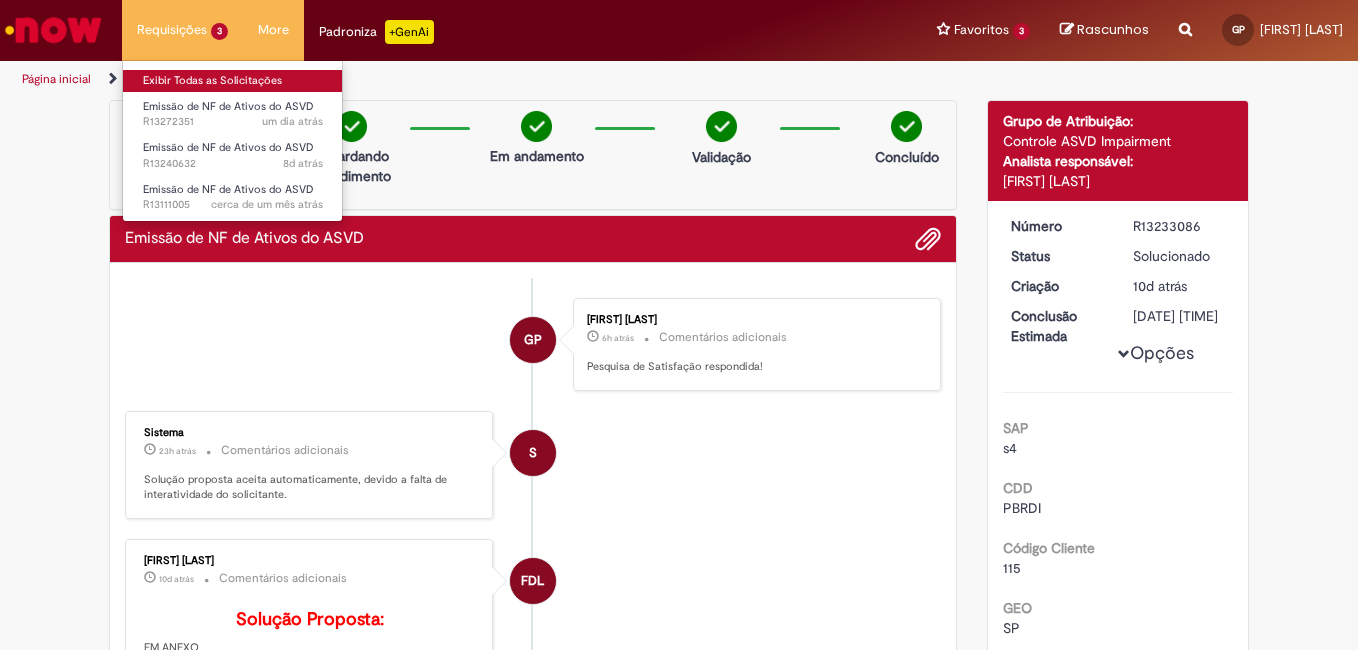 click on "Exibir Todas as Solicitações" at bounding box center (233, 81) 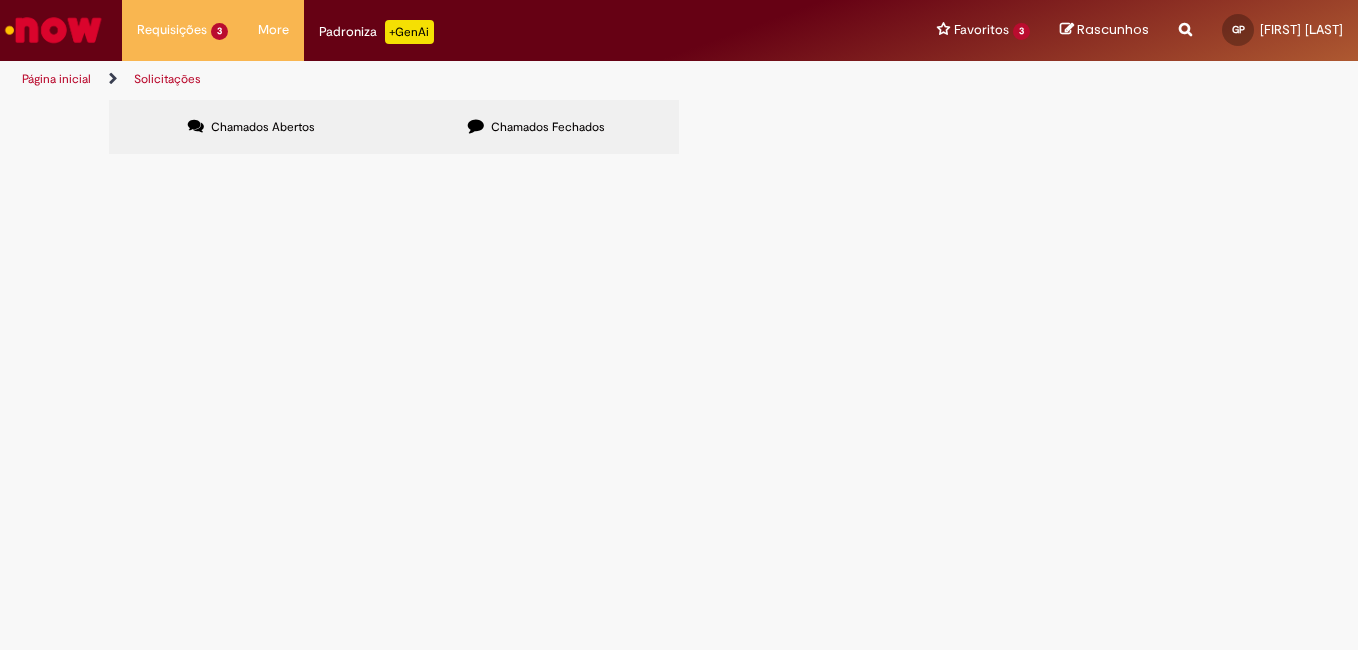 click on "Chamados Fechados" at bounding box center [548, 127] 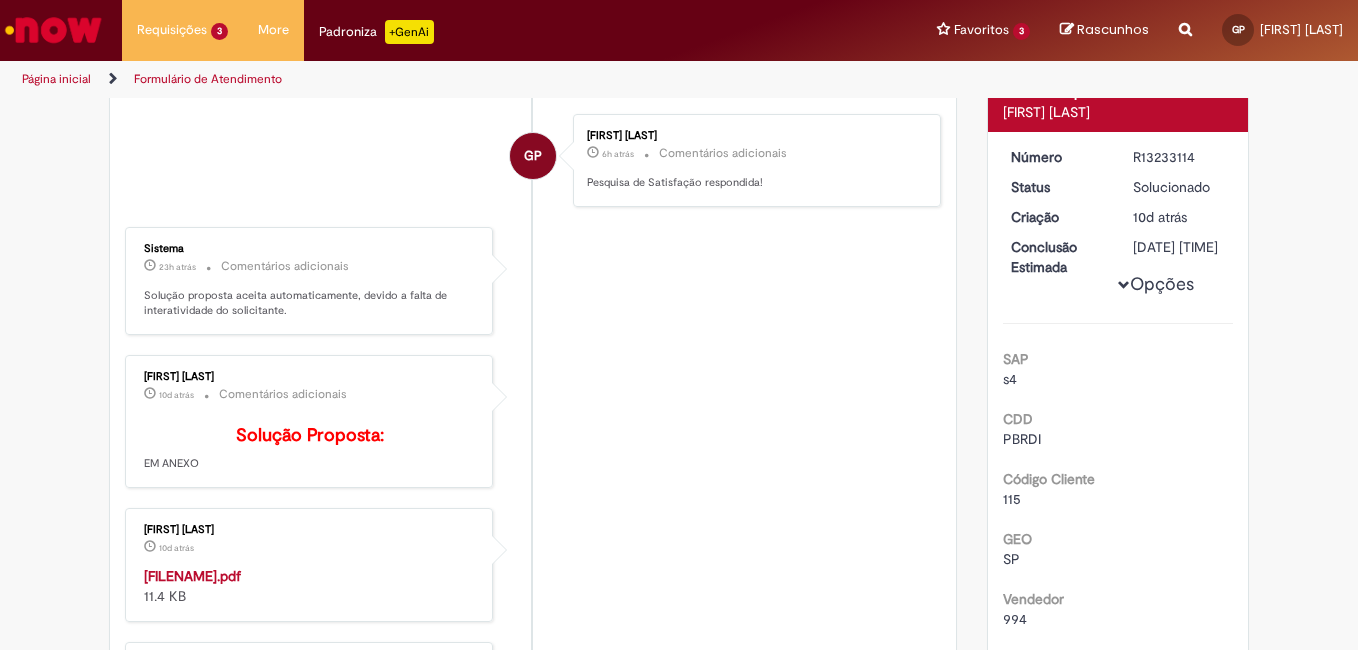 scroll, scrollTop: 0, scrollLeft: 0, axis: both 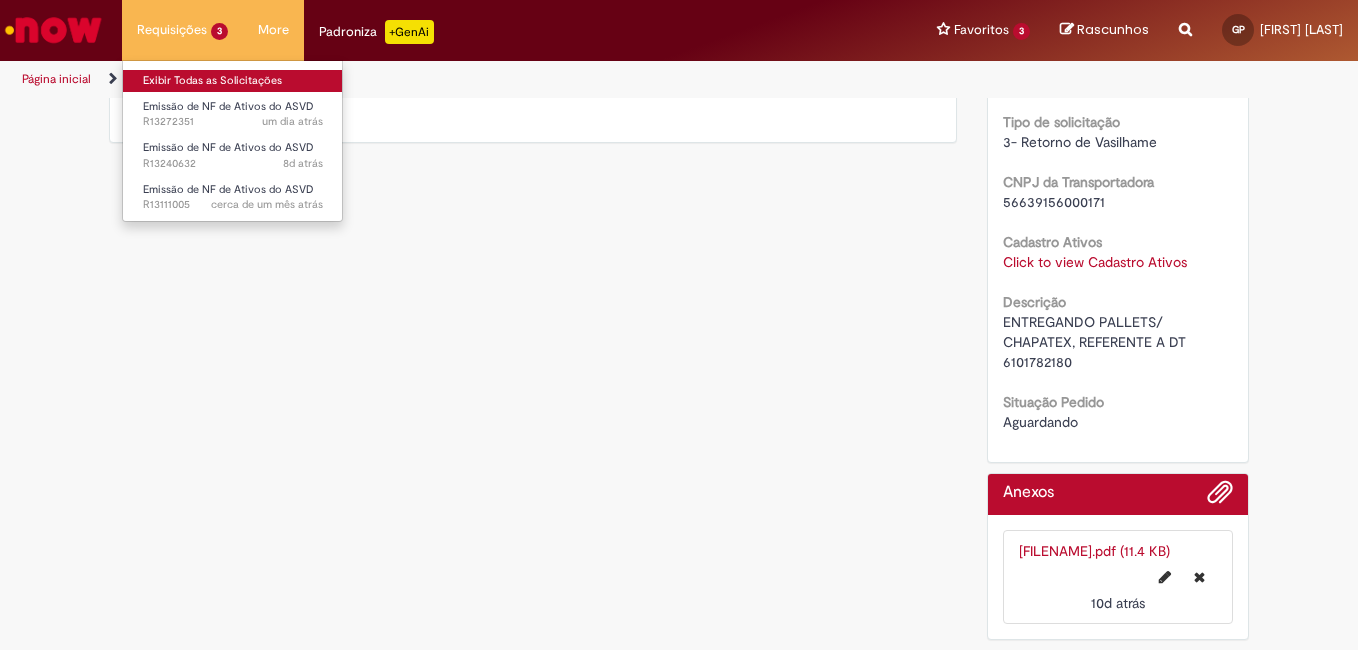 click on "Exibir Todas as Solicitações" at bounding box center (233, 81) 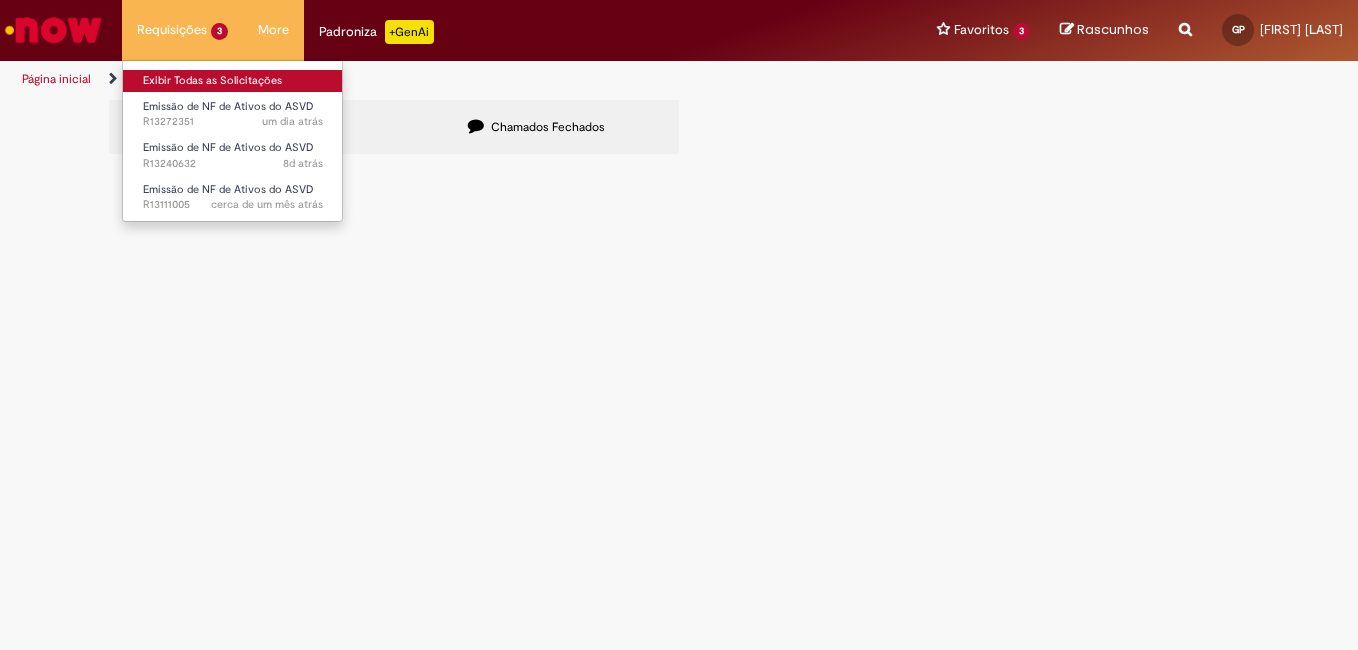scroll, scrollTop: 0, scrollLeft: 0, axis: both 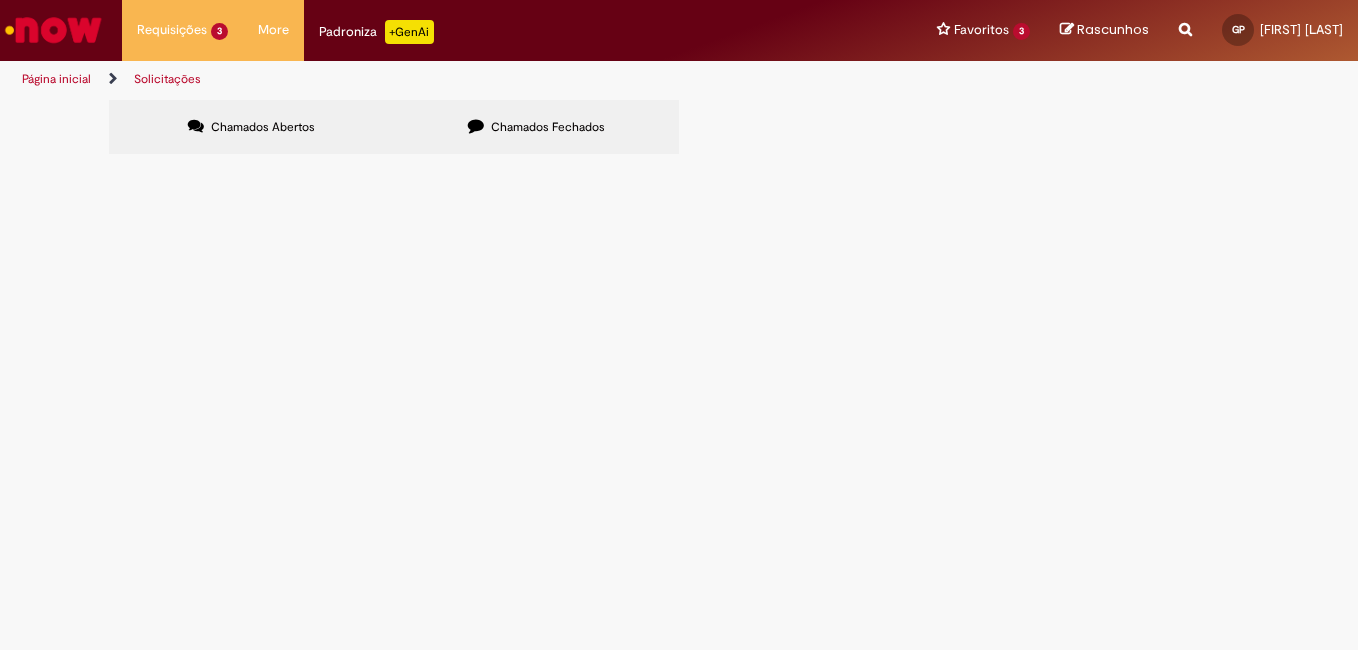click on "Chamados Fechados" at bounding box center [536, 127] 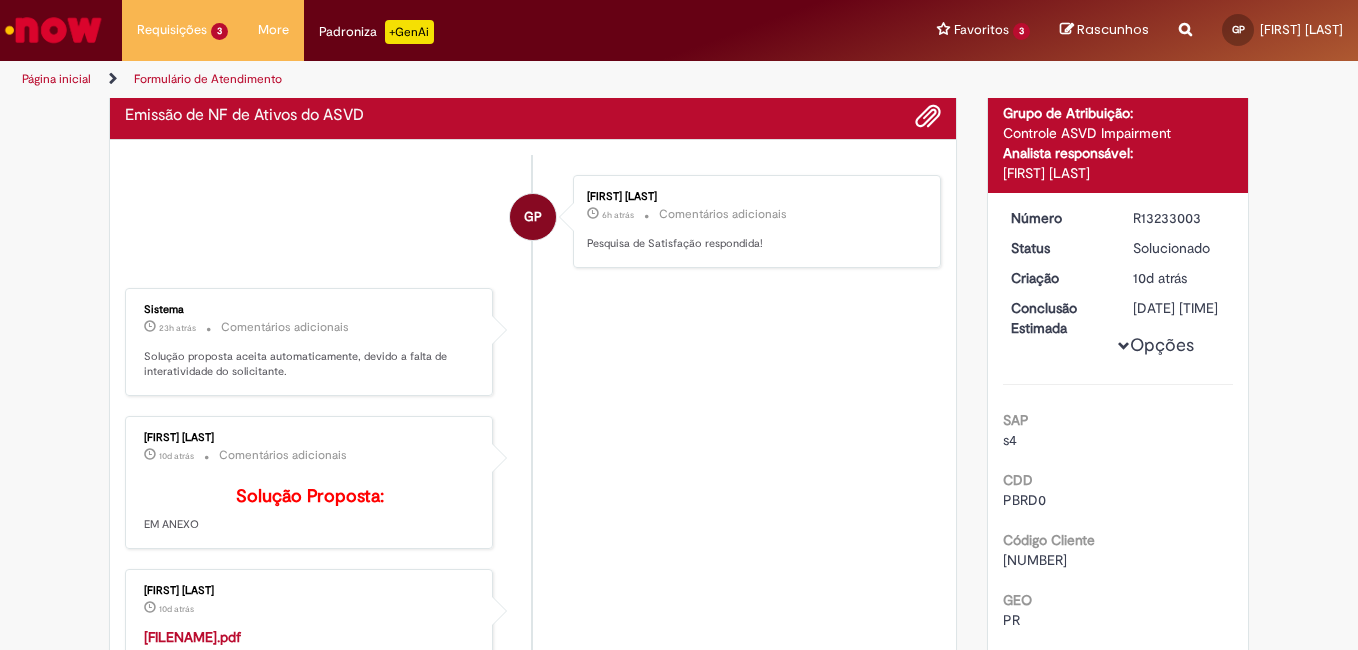 scroll, scrollTop: 0, scrollLeft: 0, axis: both 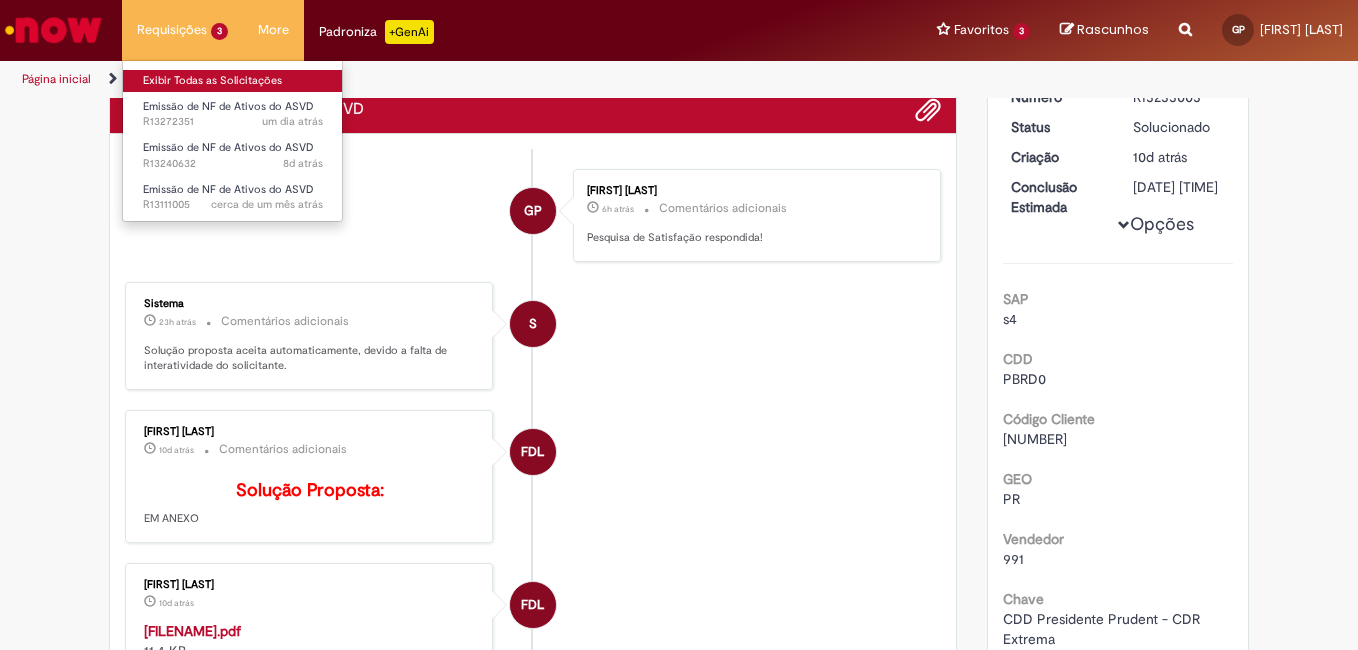 click on "Exibir Todas as Solicitações" at bounding box center [233, 81] 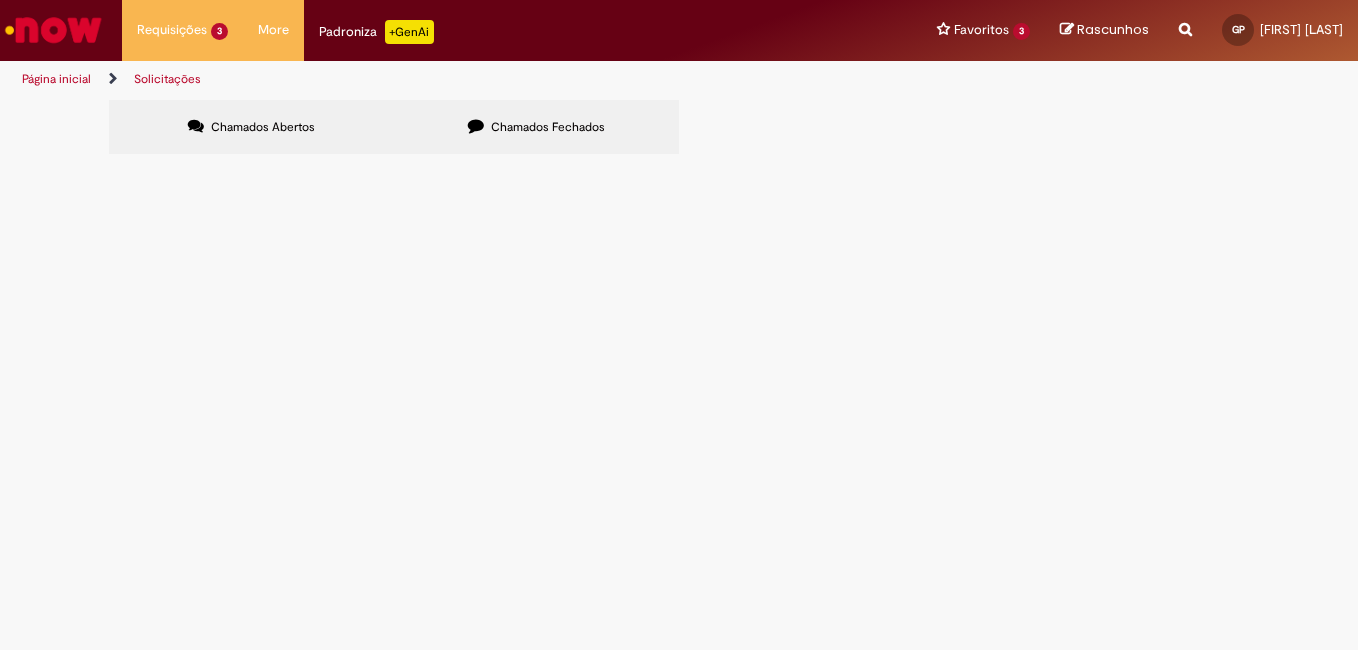 scroll, scrollTop: 0, scrollLeft: 0, axis: both 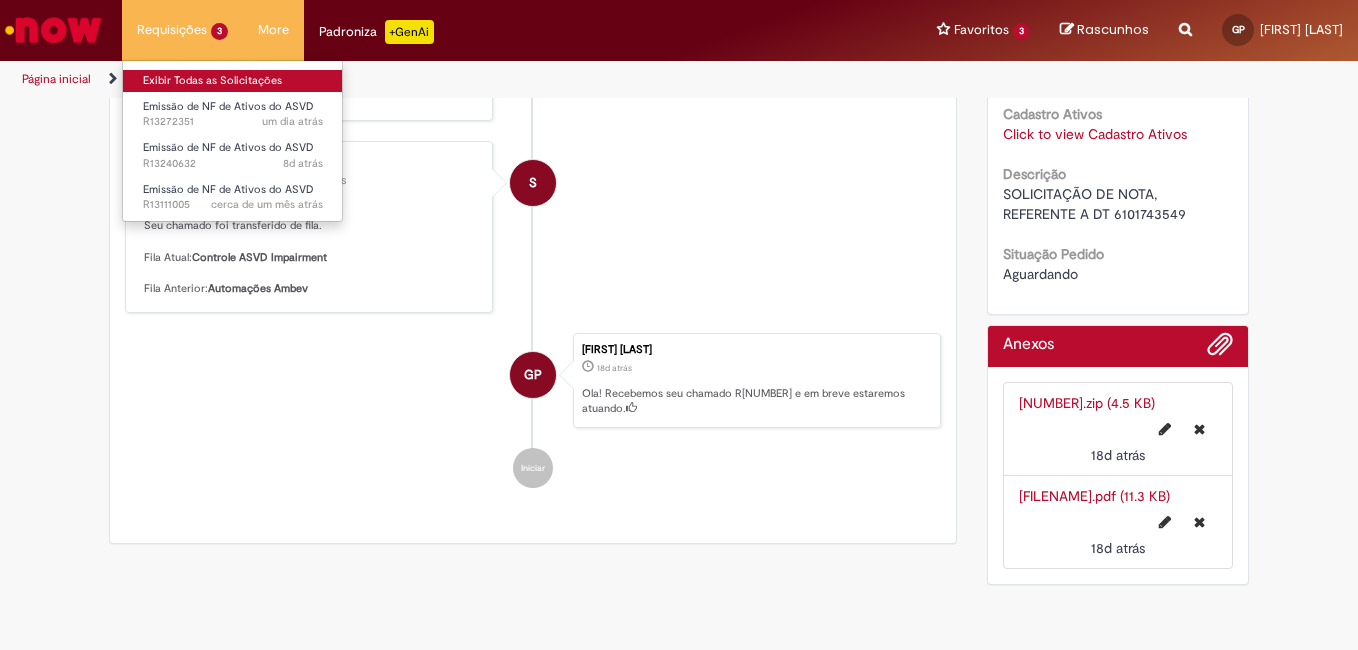 click on "Exibir Todas as Solicitações" at bounding box center (233, 81) 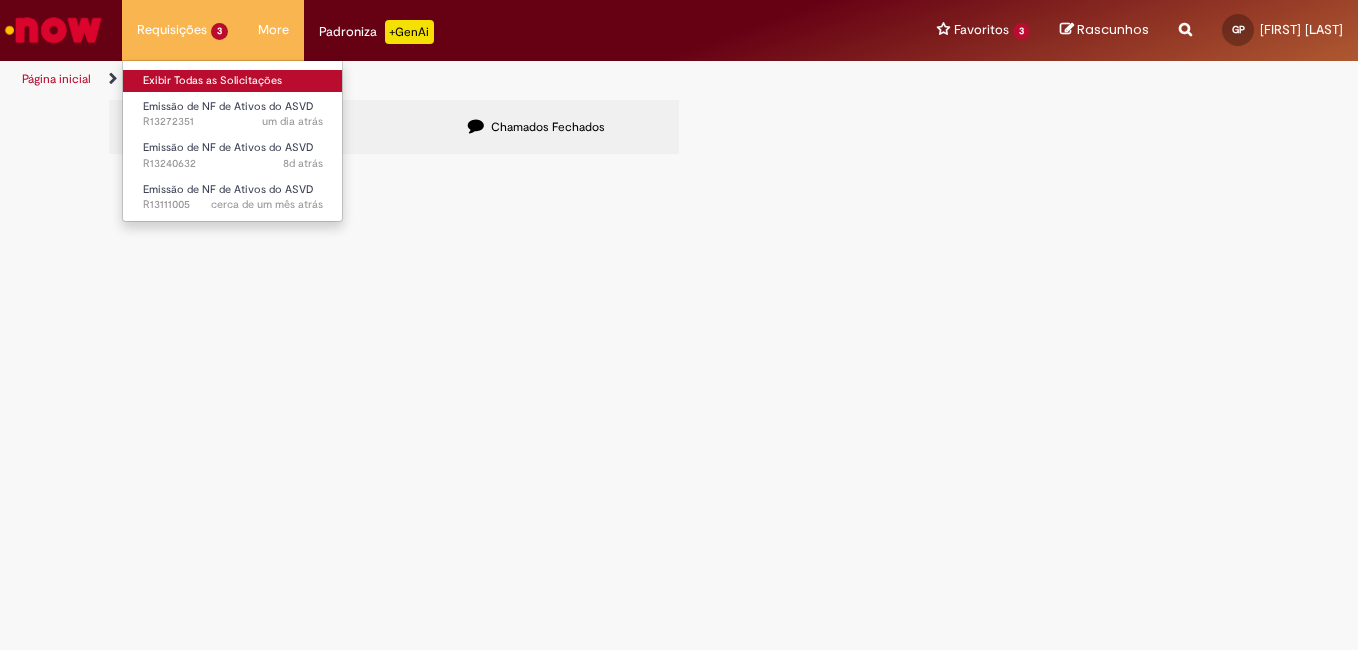 scroll, scrollTop: 0, scrollLeft: 0, axis: both 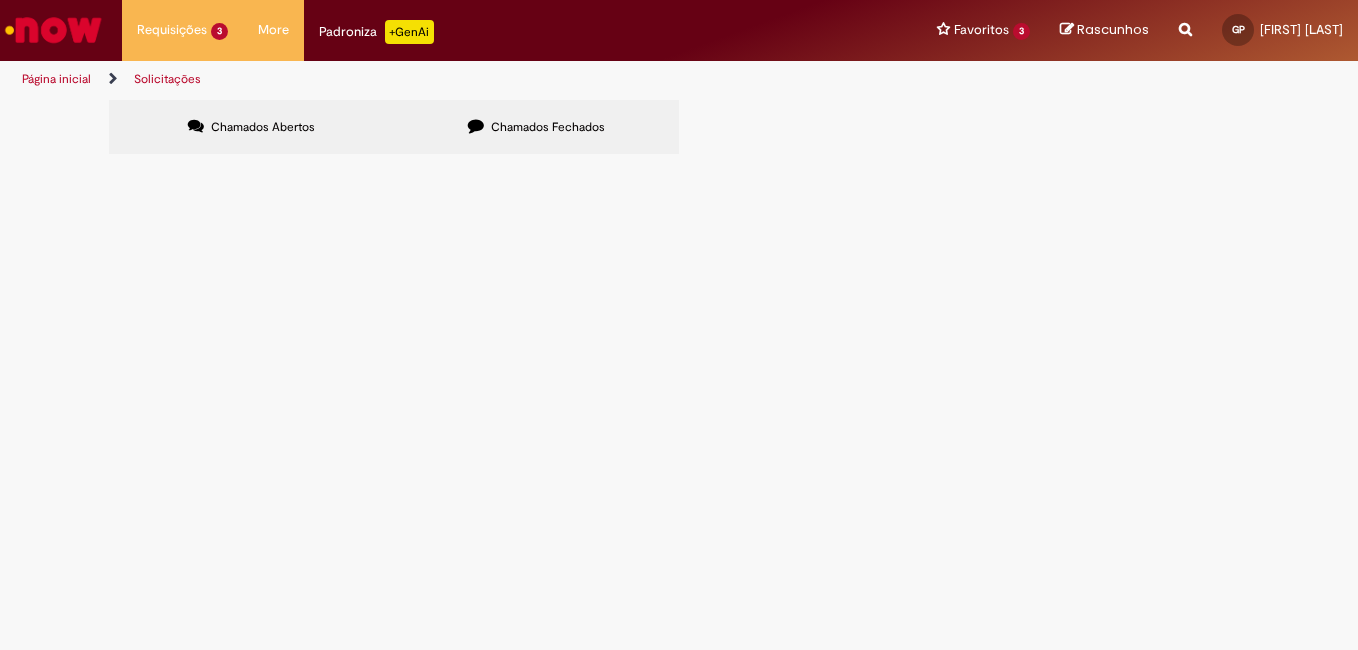 click on "Chamados Fechados" at bounding box center [548, 127] 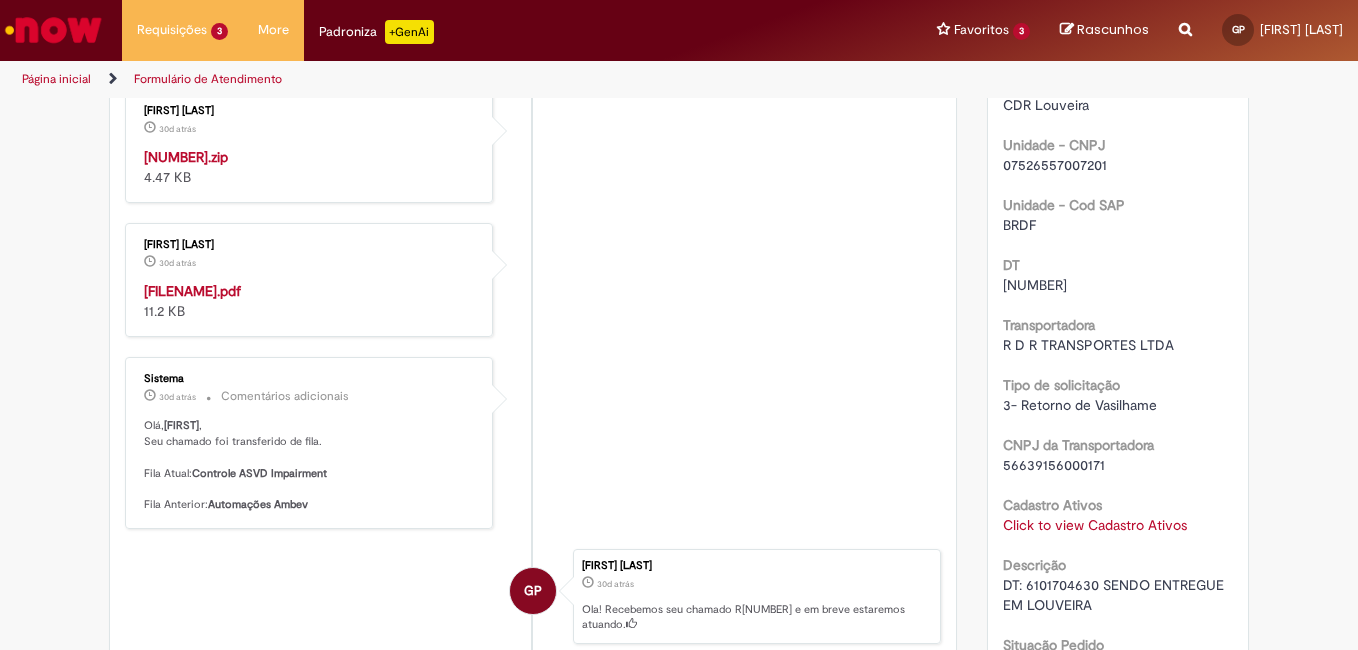 scroll, scrollTop: 0, scrollLeft: 0, axis: both 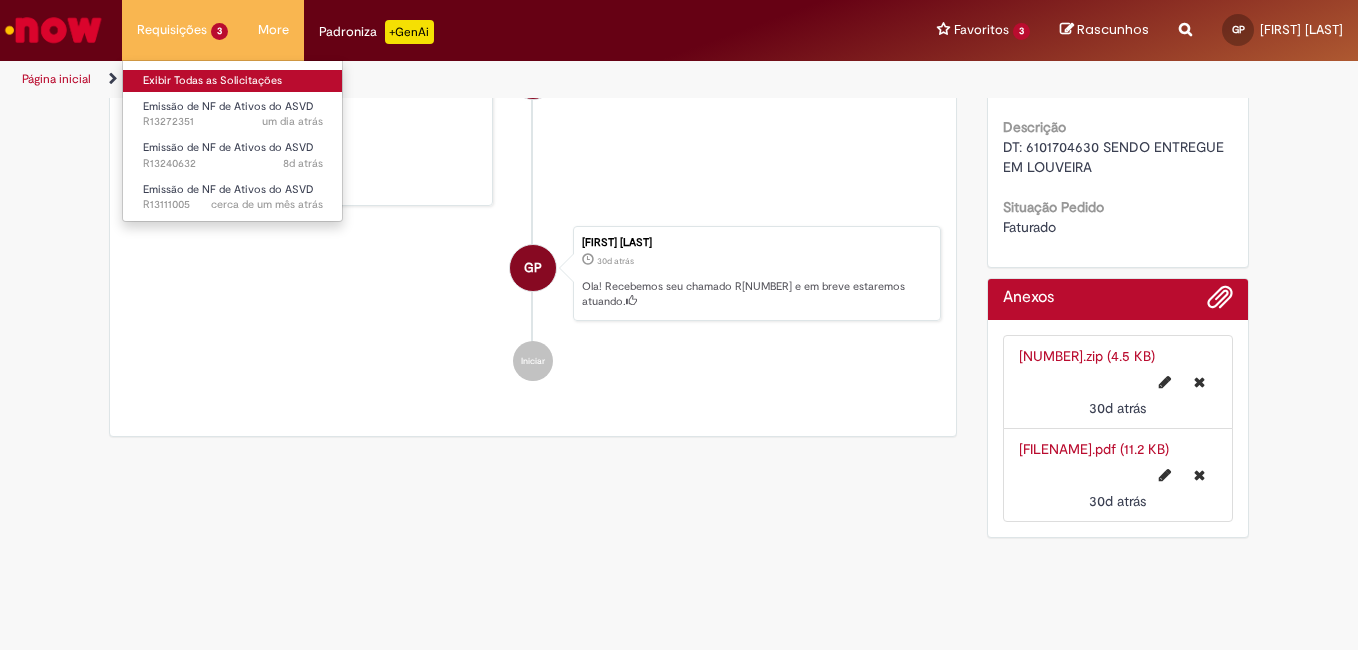 click on "Exibir Todas as Solicitações" at bounding box center (233, 81) 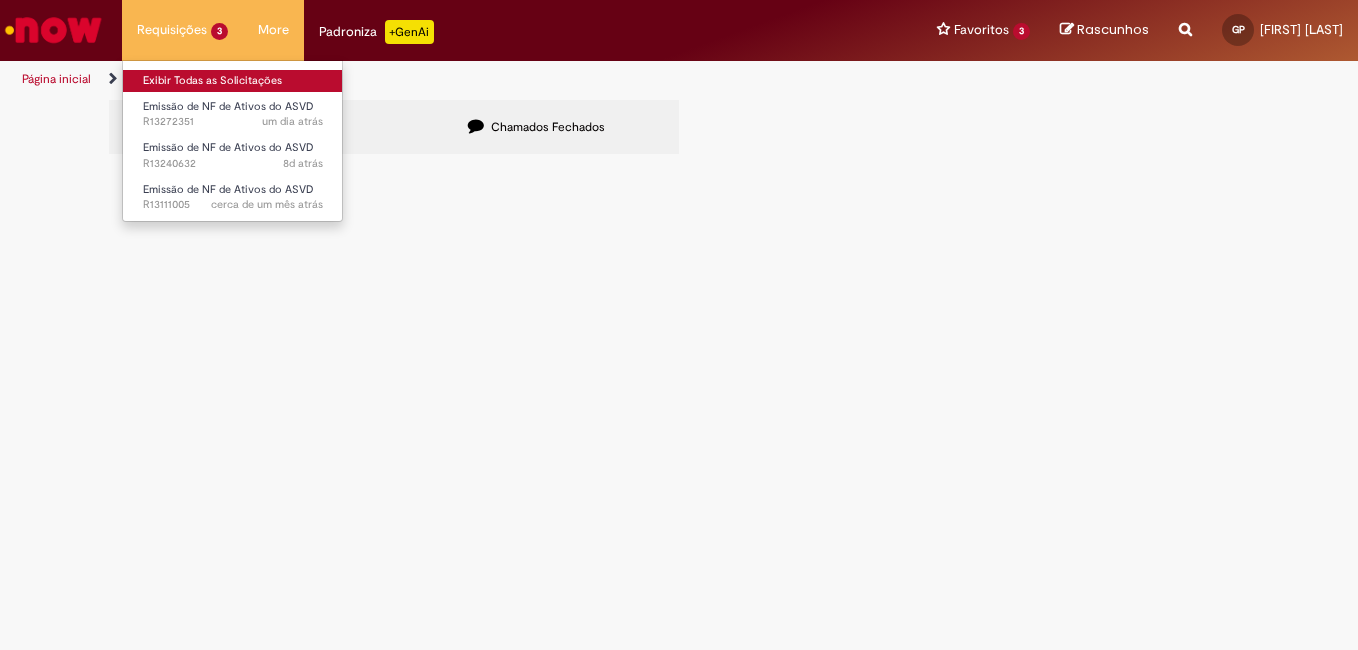 scroll, scrollTop: 0, scrollLeft: 0, axis: both 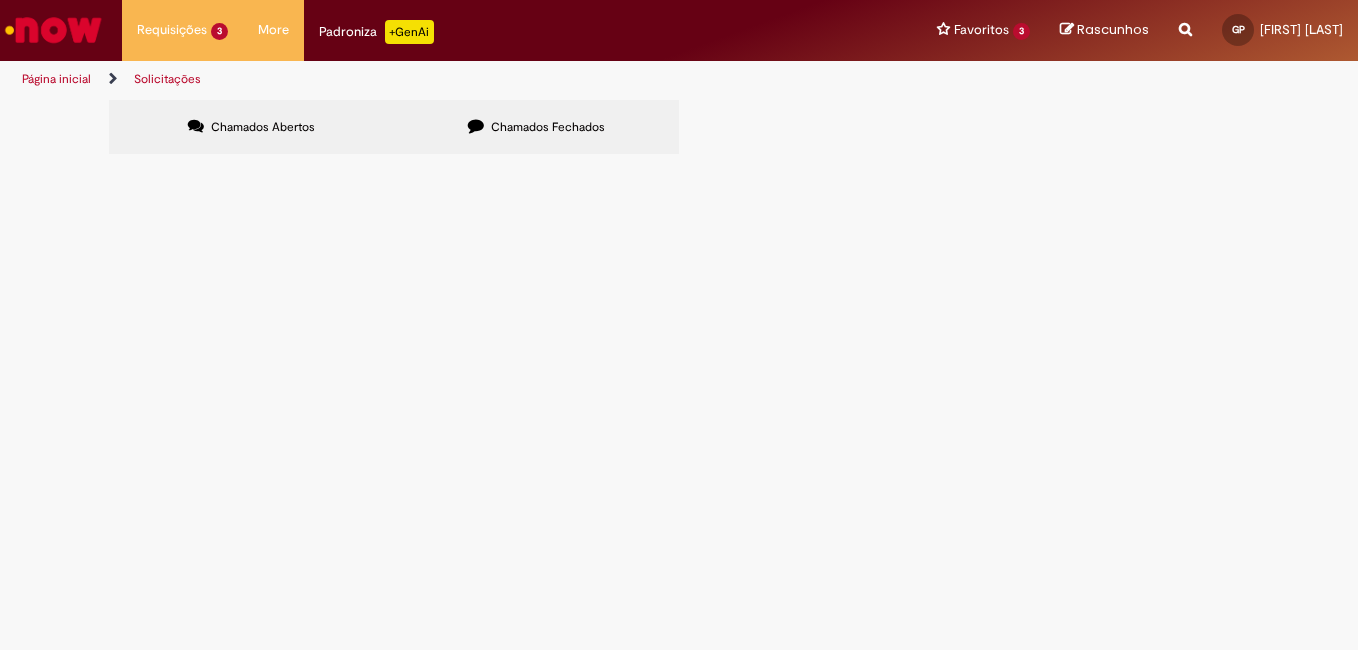 click on "Chamados Fechados" at bounding box center [548, 127] 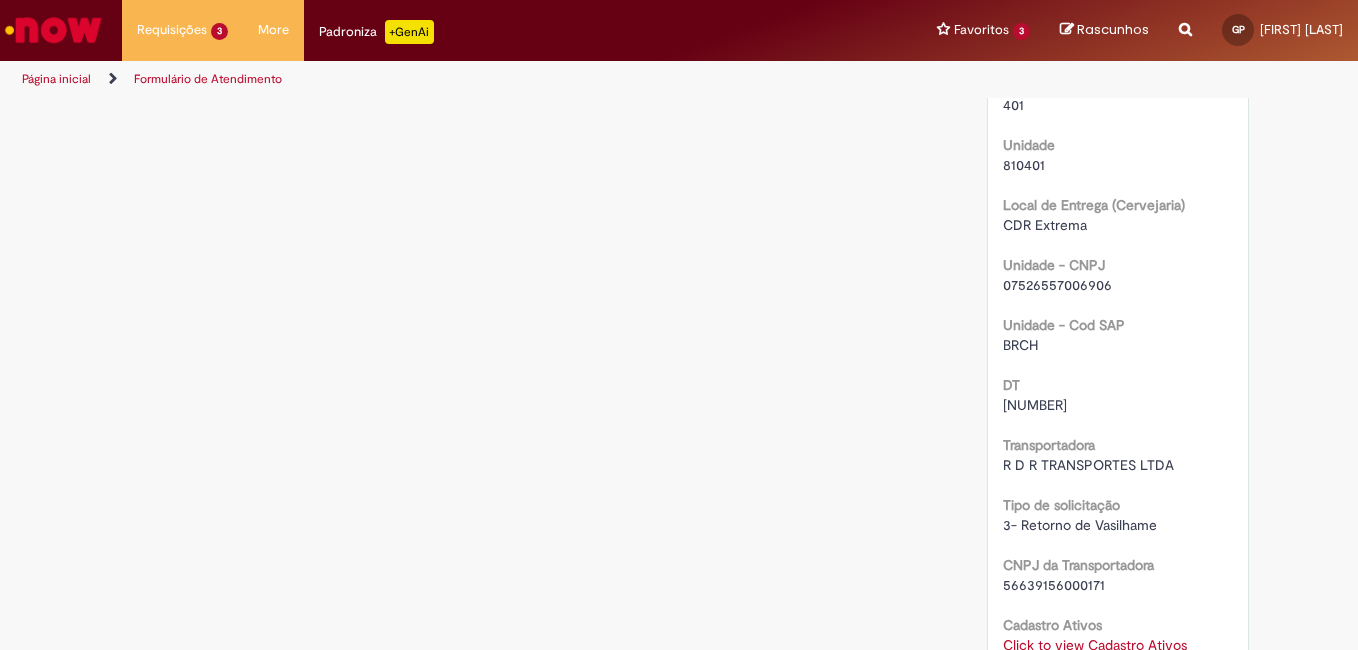 scroll, scrollTop: 0, scrollLeft: 0, axis: both 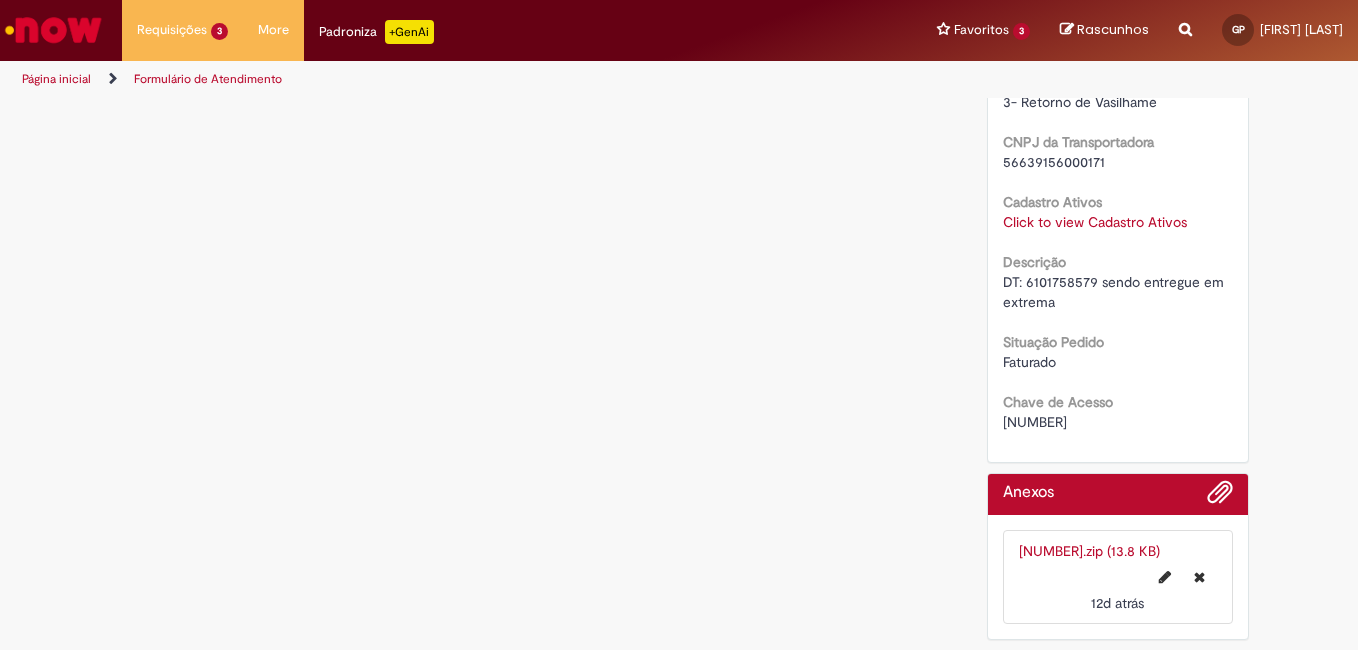 click on "[NUMBER].zip (13.8 KB)" at bounding box center (1089, 551) 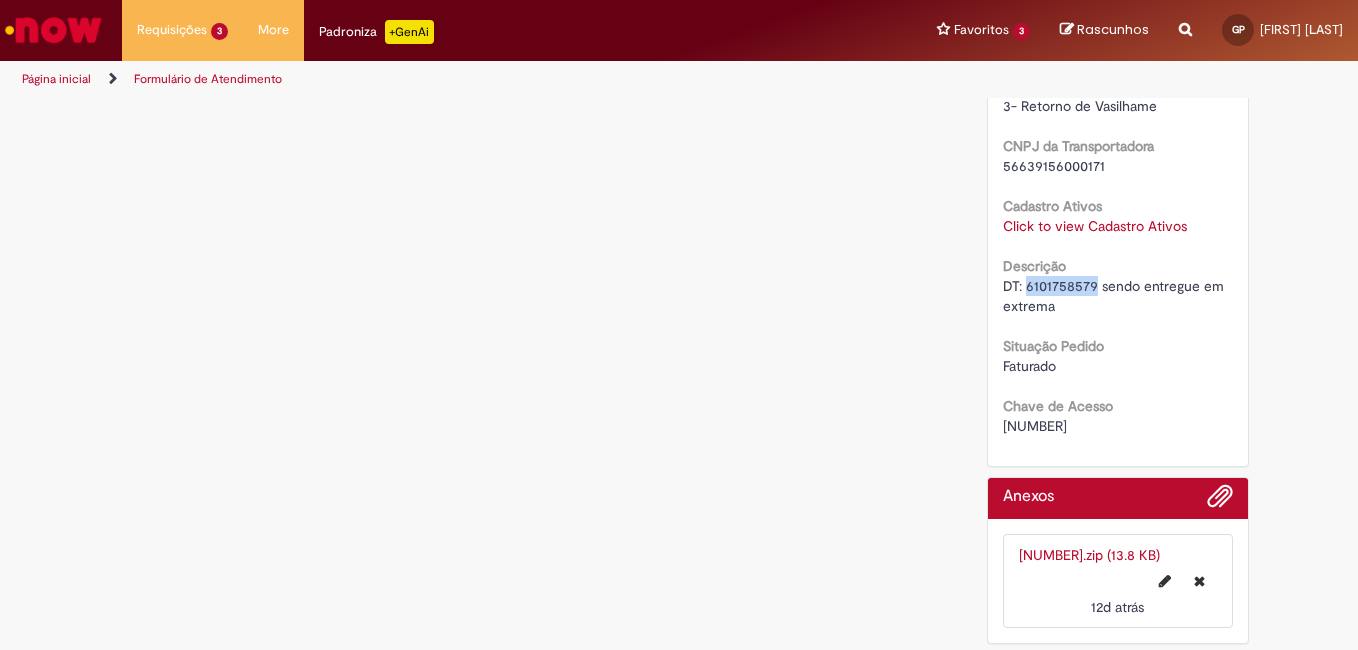 drag, startPoint x: 1019, startPoint y: 304, endPoint x: 1076, endPoint y: 309, distance: 57.21888 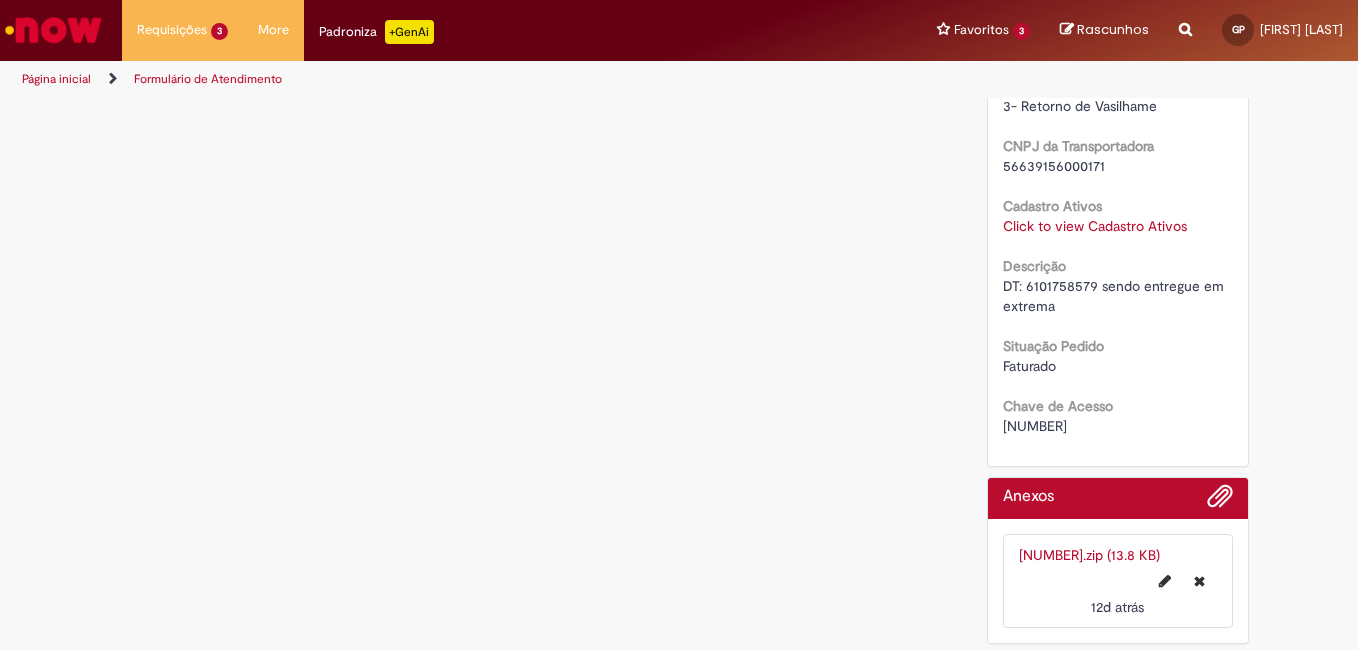 drag, startPoint x: 1076, startPoint y: 309, endPoint x: 993, endPoint y: 306, distance: 83.0542 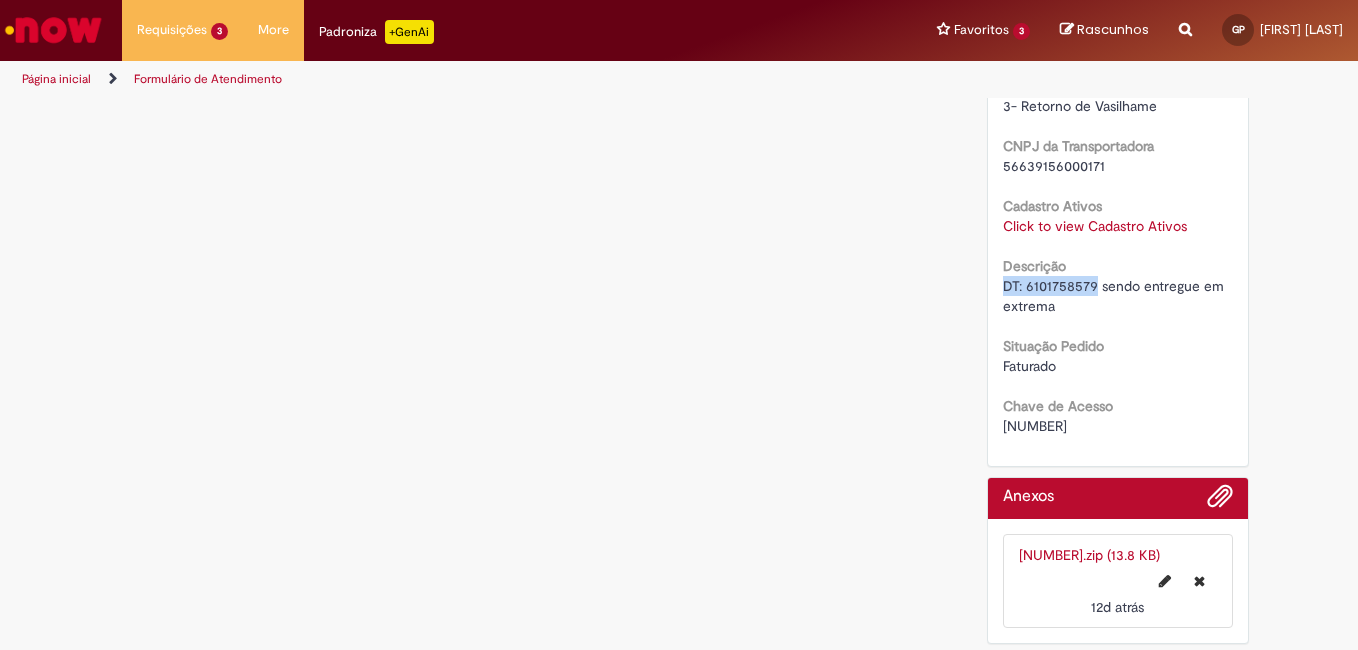 drag, startPoint x: 996, startPoint y: 306, endPoint x: 1090, endPoint y: 313, distance: 94.26028 